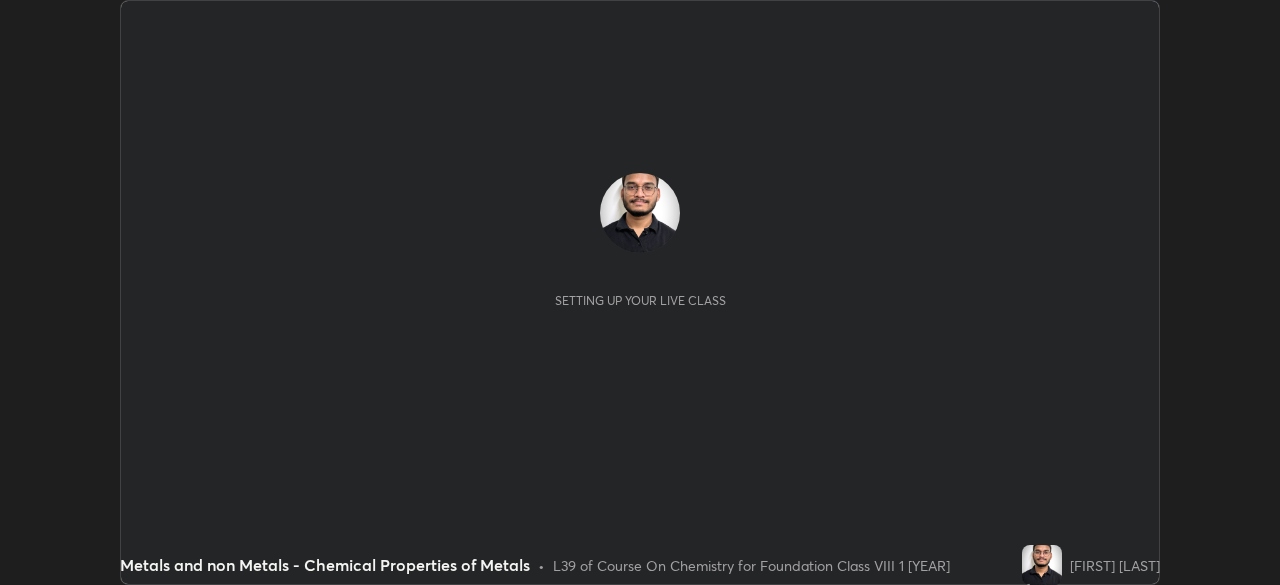 scroll, scrollTop: 0, scrollLeft: 0, axis: both 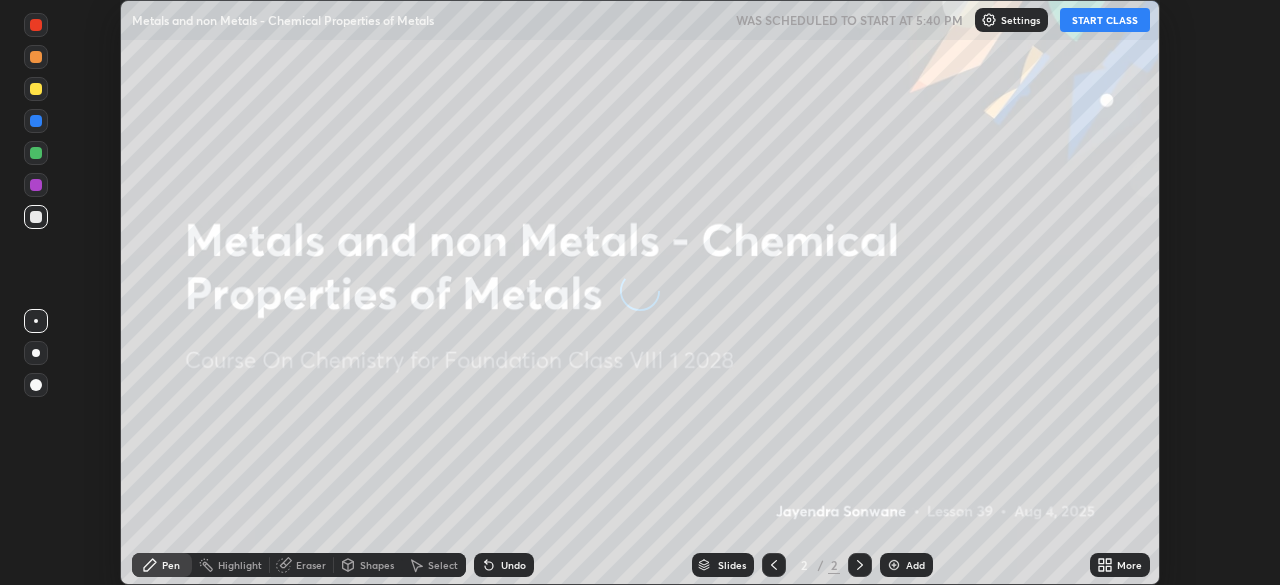 click on "START CLASS" at bounding box center [1105, 20] 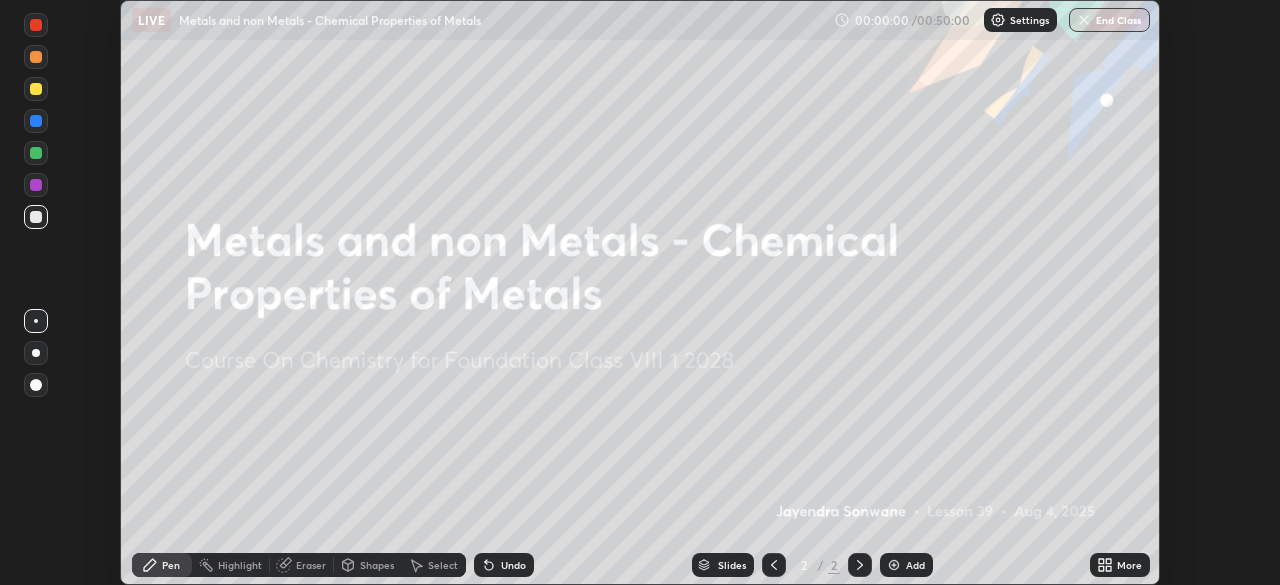 click on "More" at bounding box center [1129, 565] 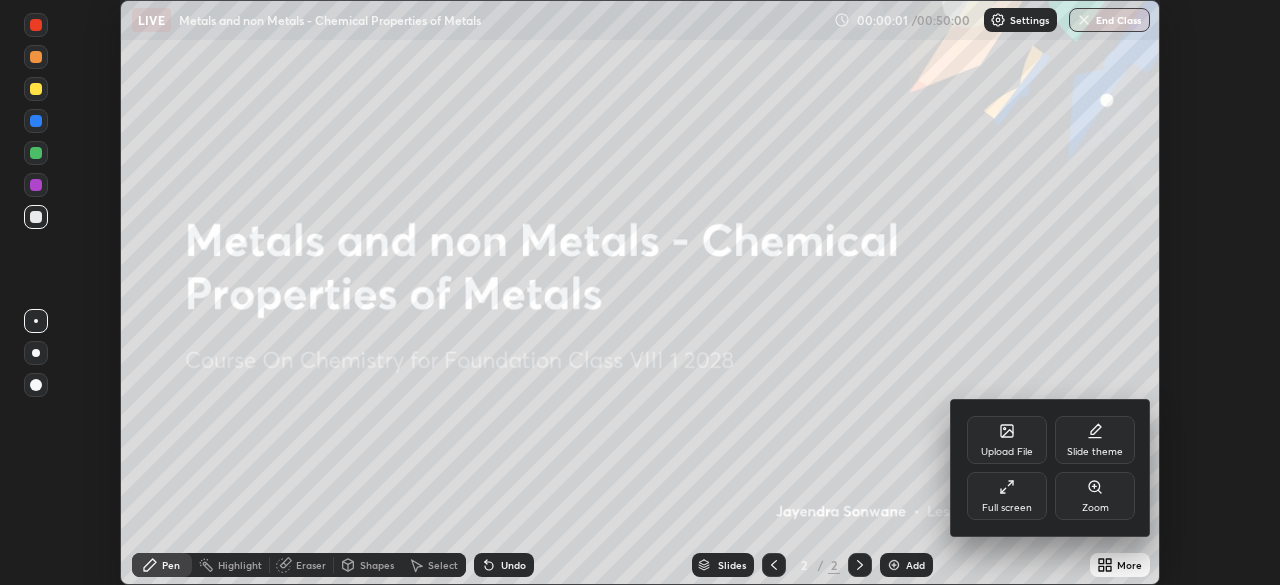 click on "Full screen" at bounding box center (1007, 496) 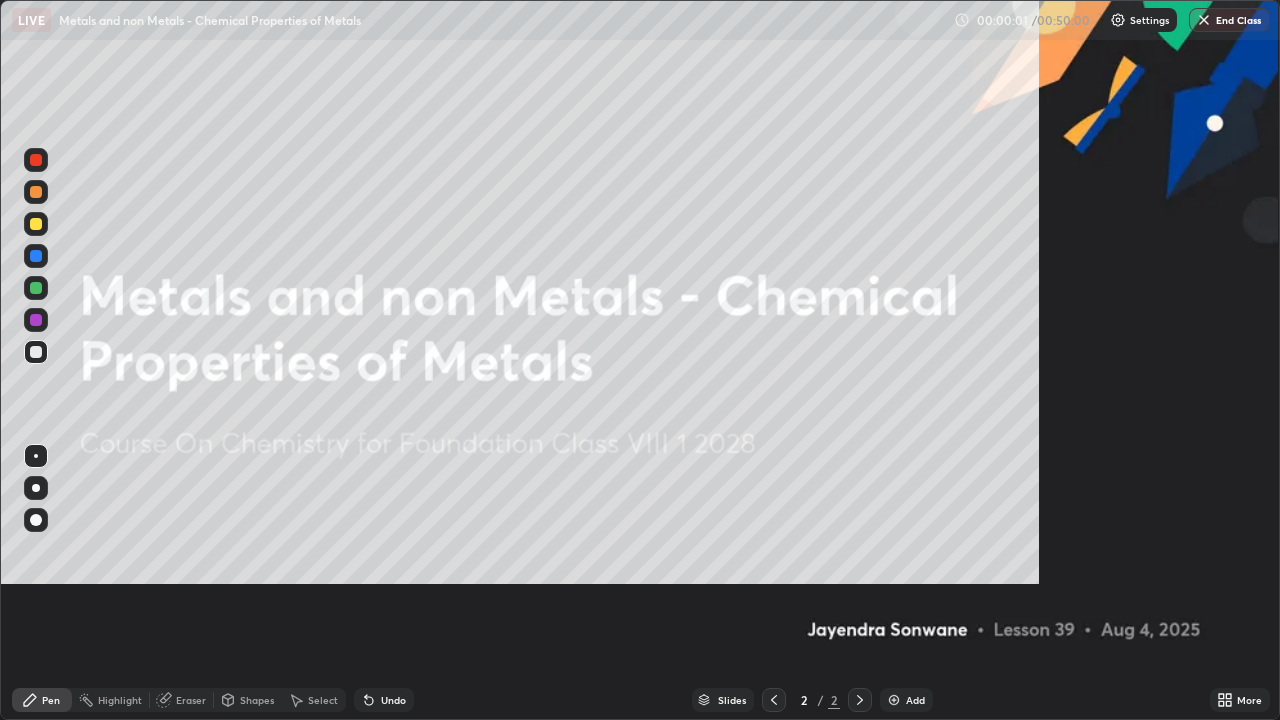scroll, scrollTop: 99280, scrollLeft: 98720, axis: both 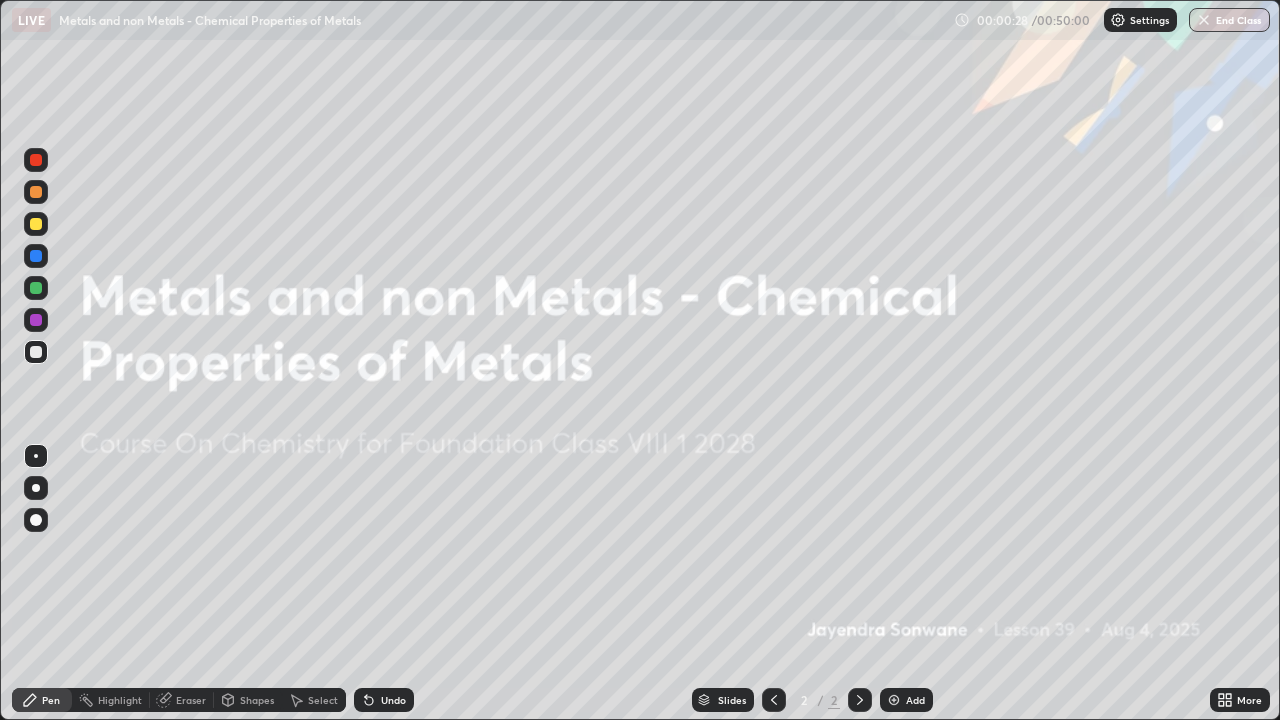click 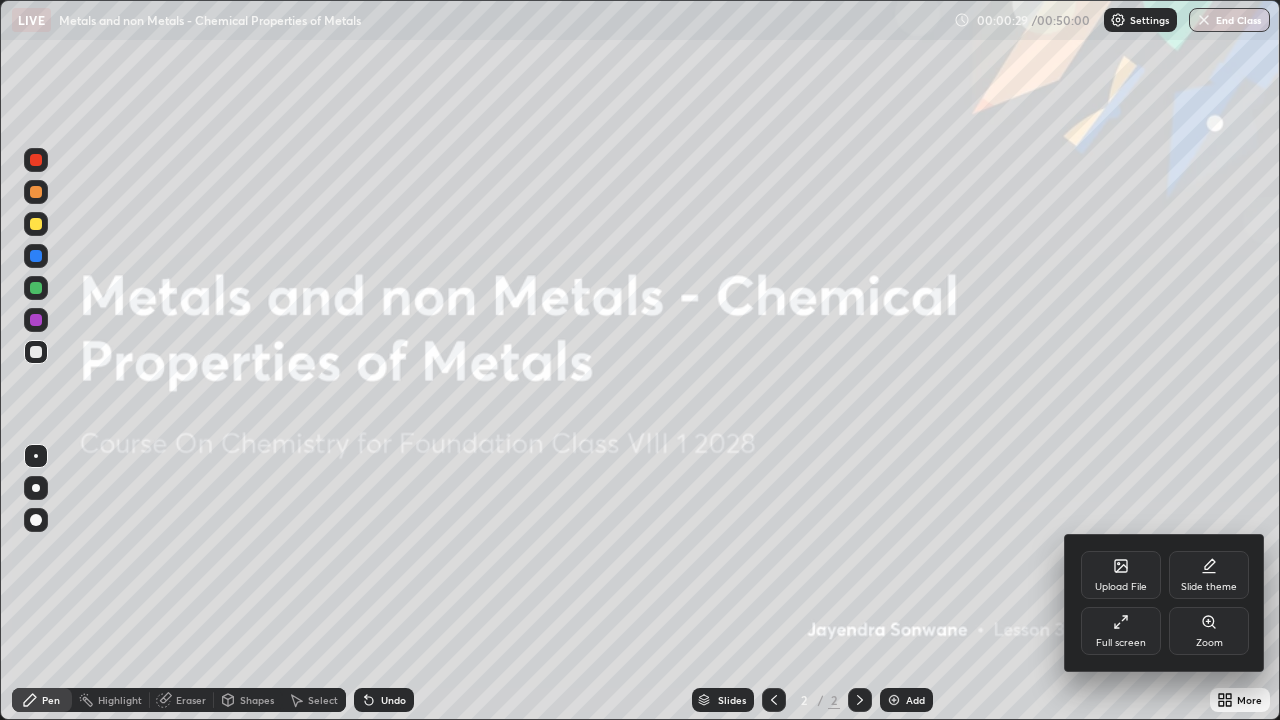 click on "Upload File" at bounding box center (1121, 575) 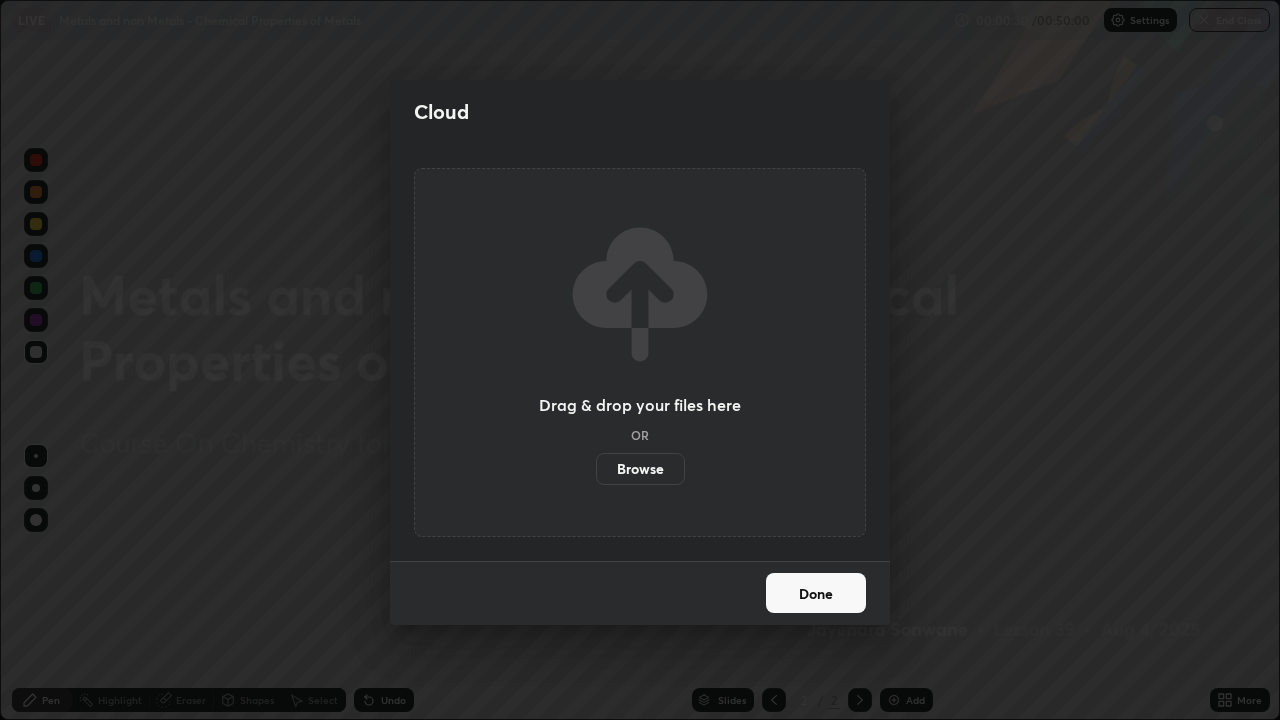click on "Browse" at bounding box center (640, 469) 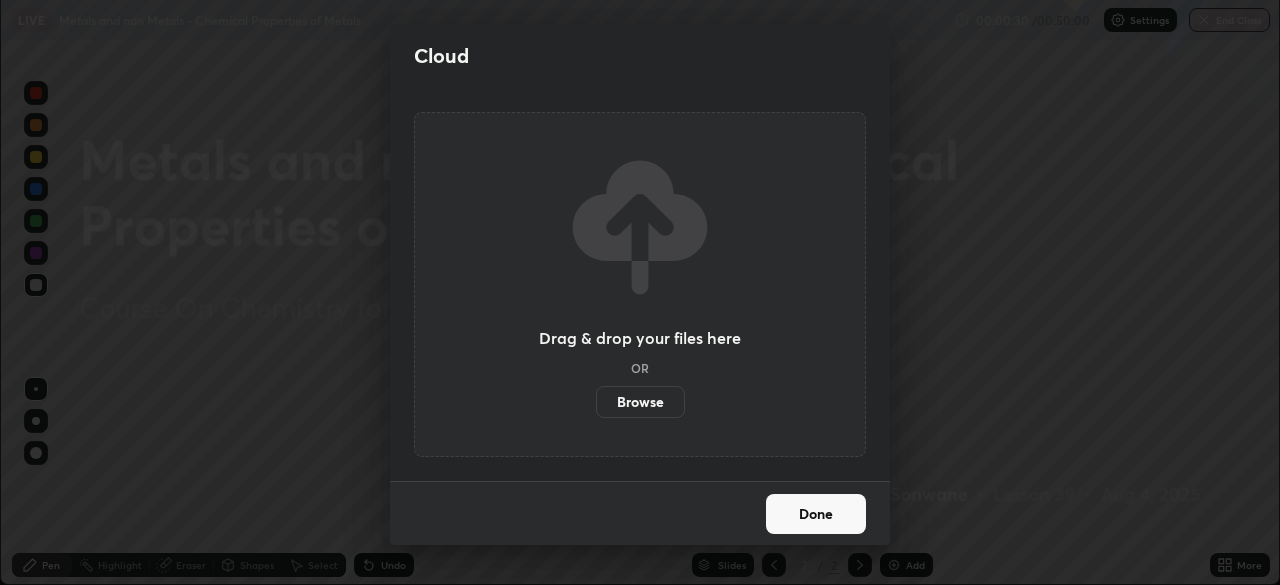 scroll, scrollTop: 585, scrollLeft: 1280, axis: both 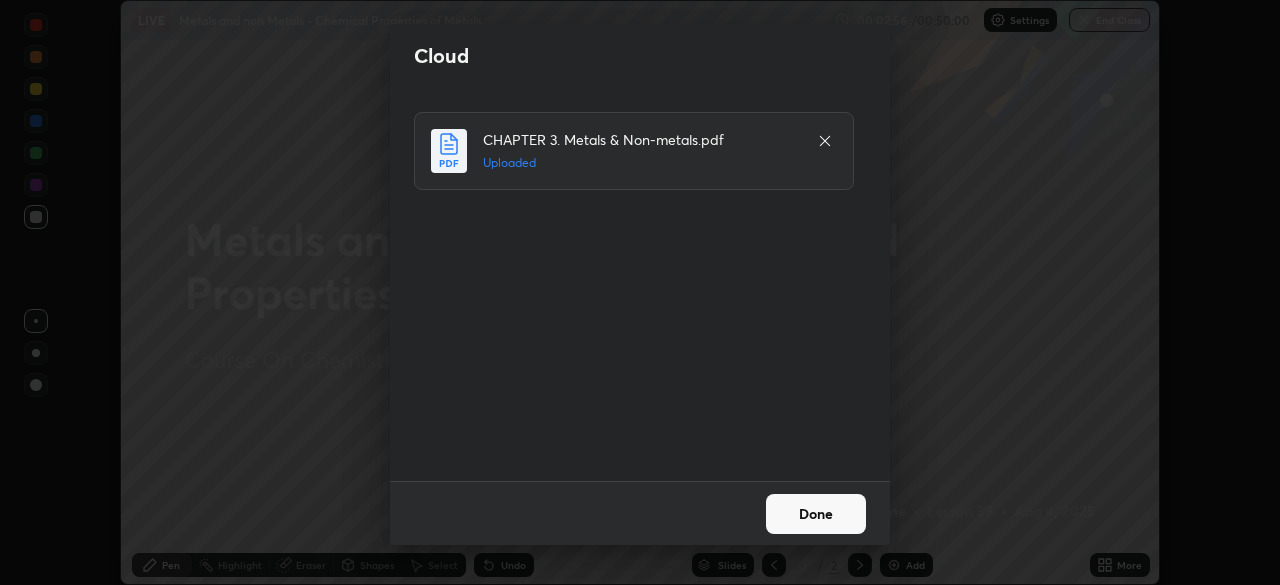 click on "Done" at bounding box center (816, 514) 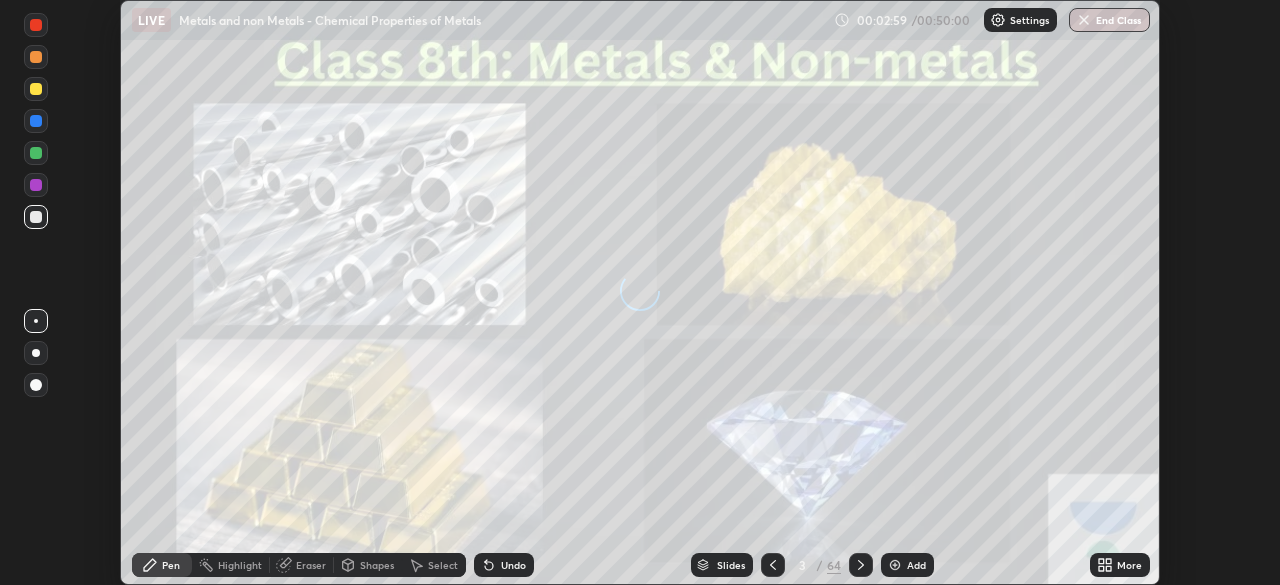 click on "More" at bounding box center [1129, 565] 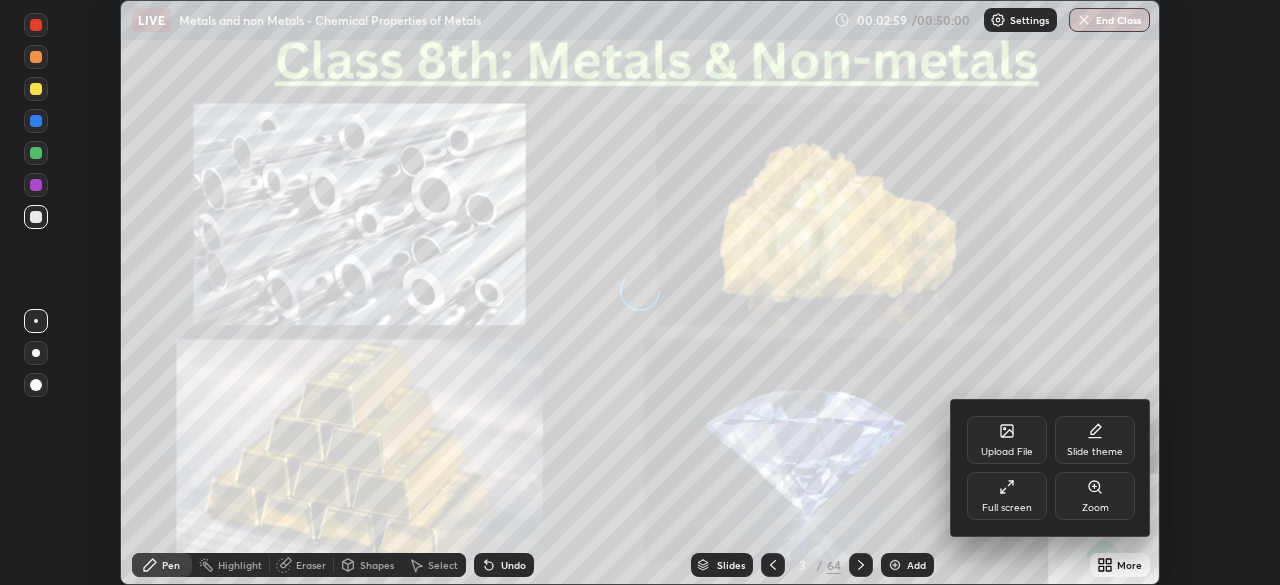 click 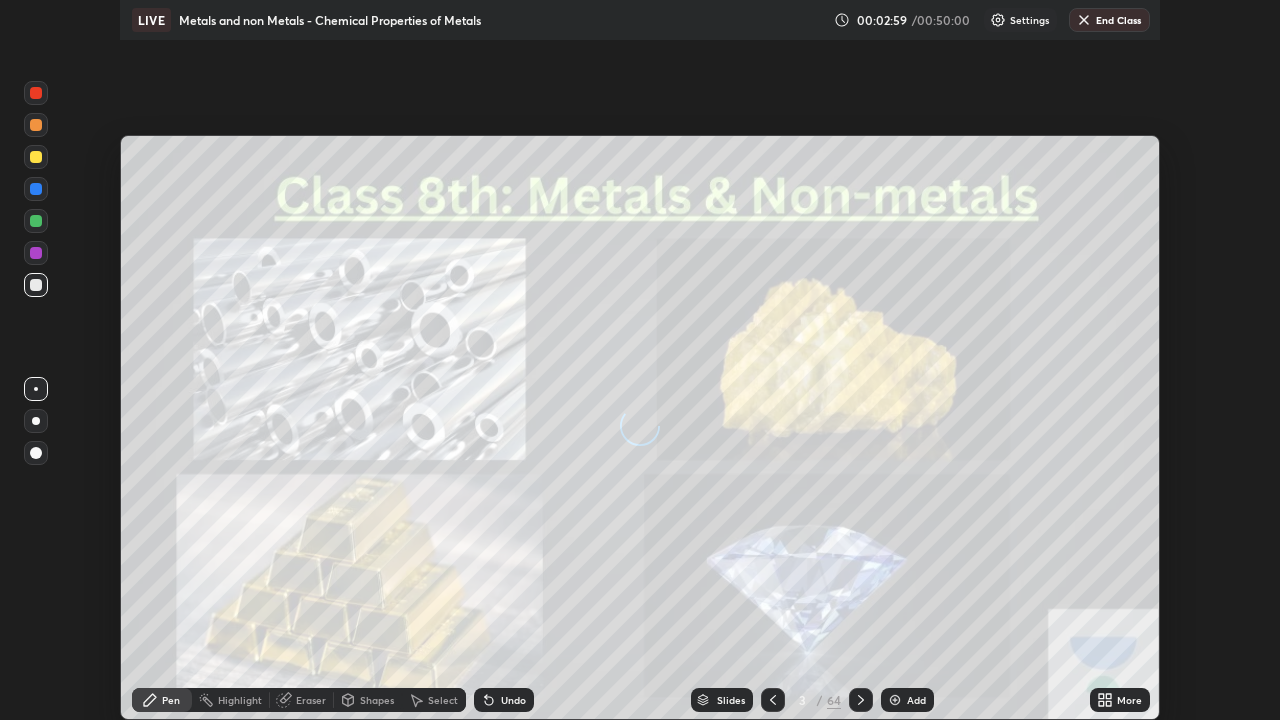 scroll, scrollTop: 99280, scrollLeft: 98720, axis: both 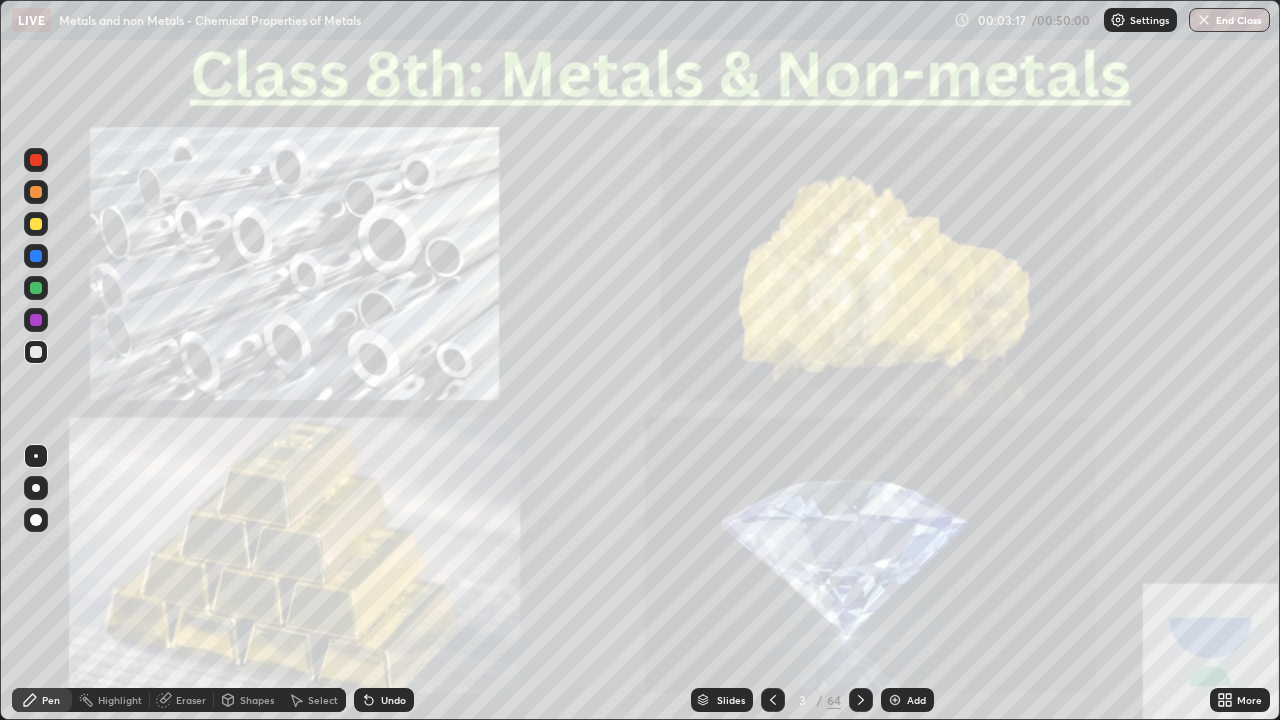 click on "Slides" at bounding box center [731, 700] 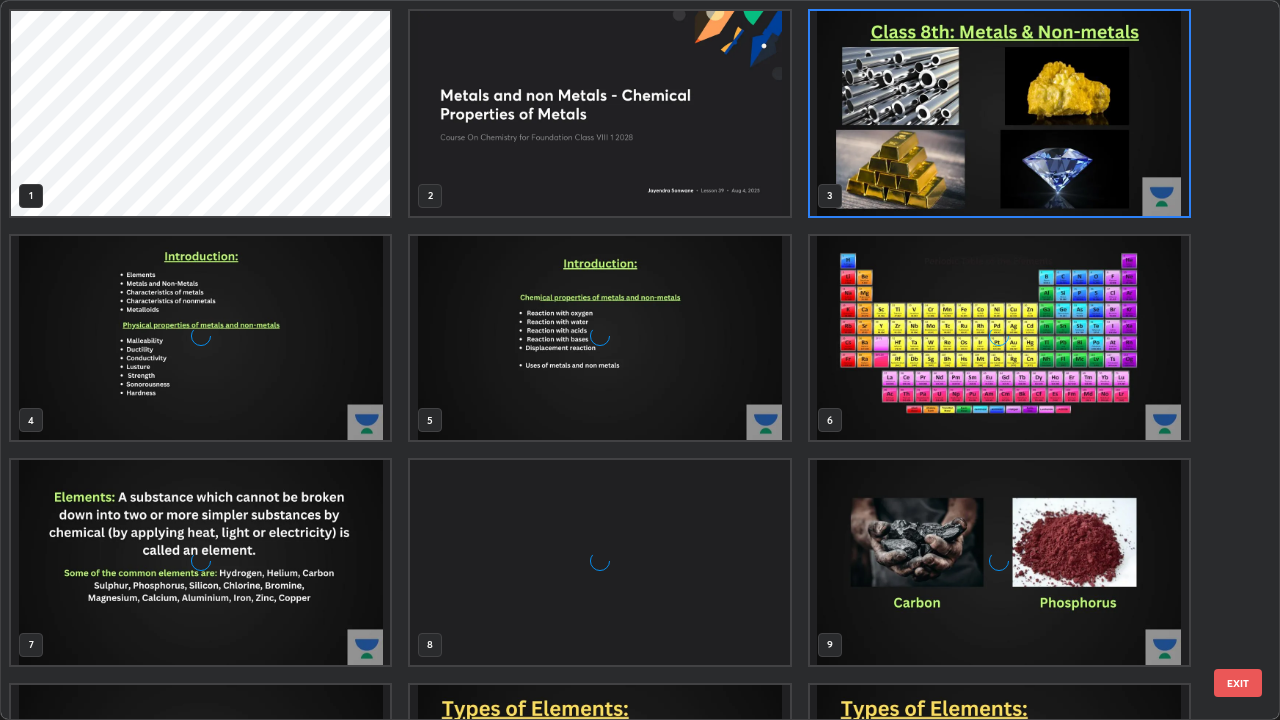 scroll, scrollTop: 7, scrollLeft: 11, axis: both 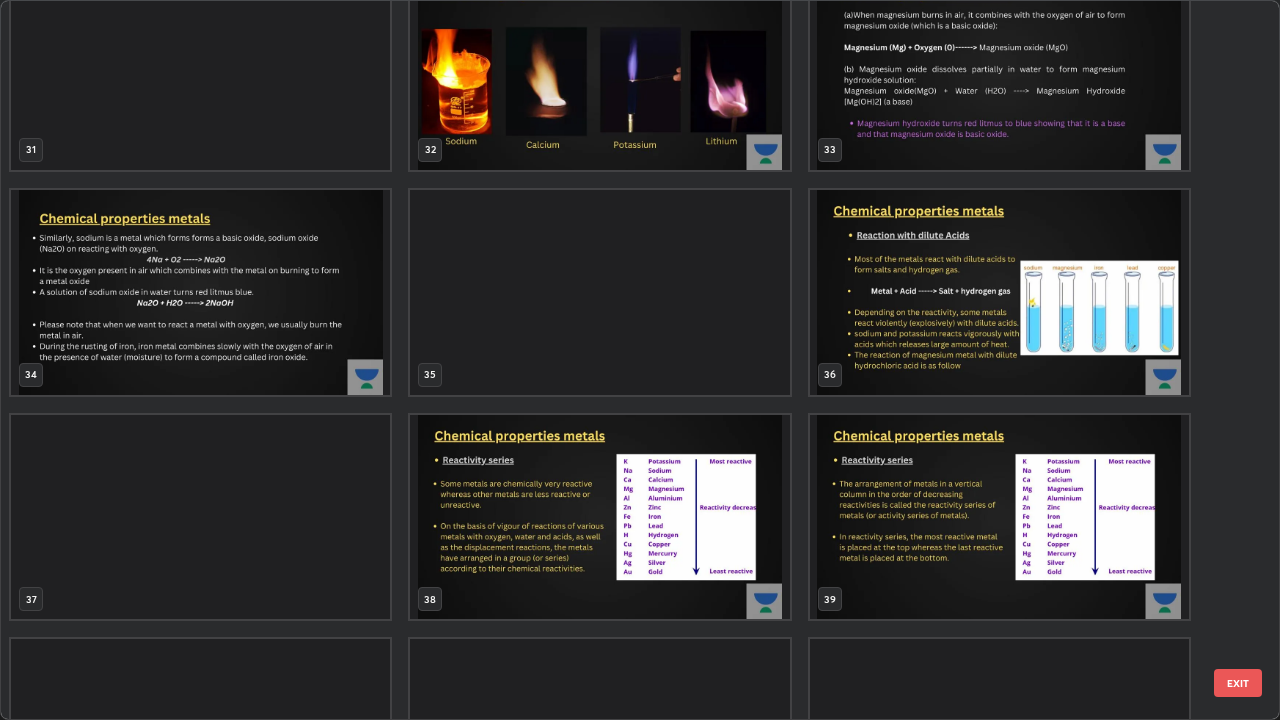 click at bounding box center (599, 292) 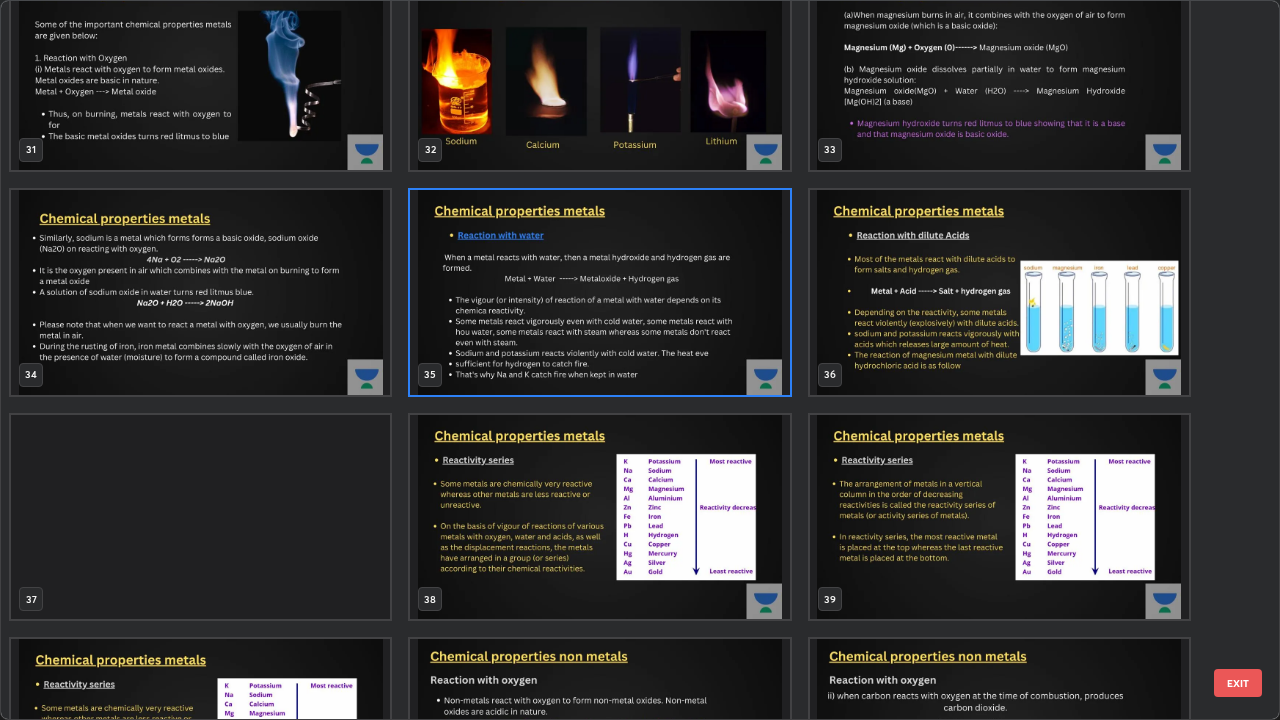 click at bounding box center (599, 292) 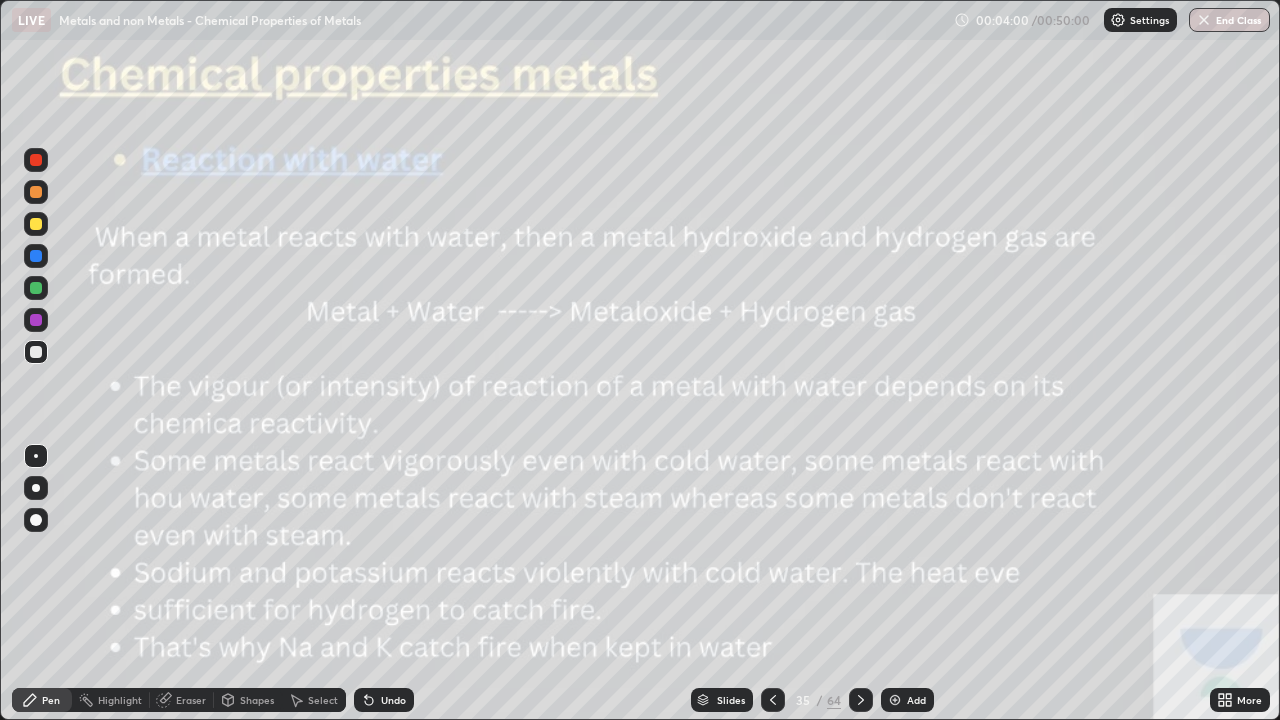 click 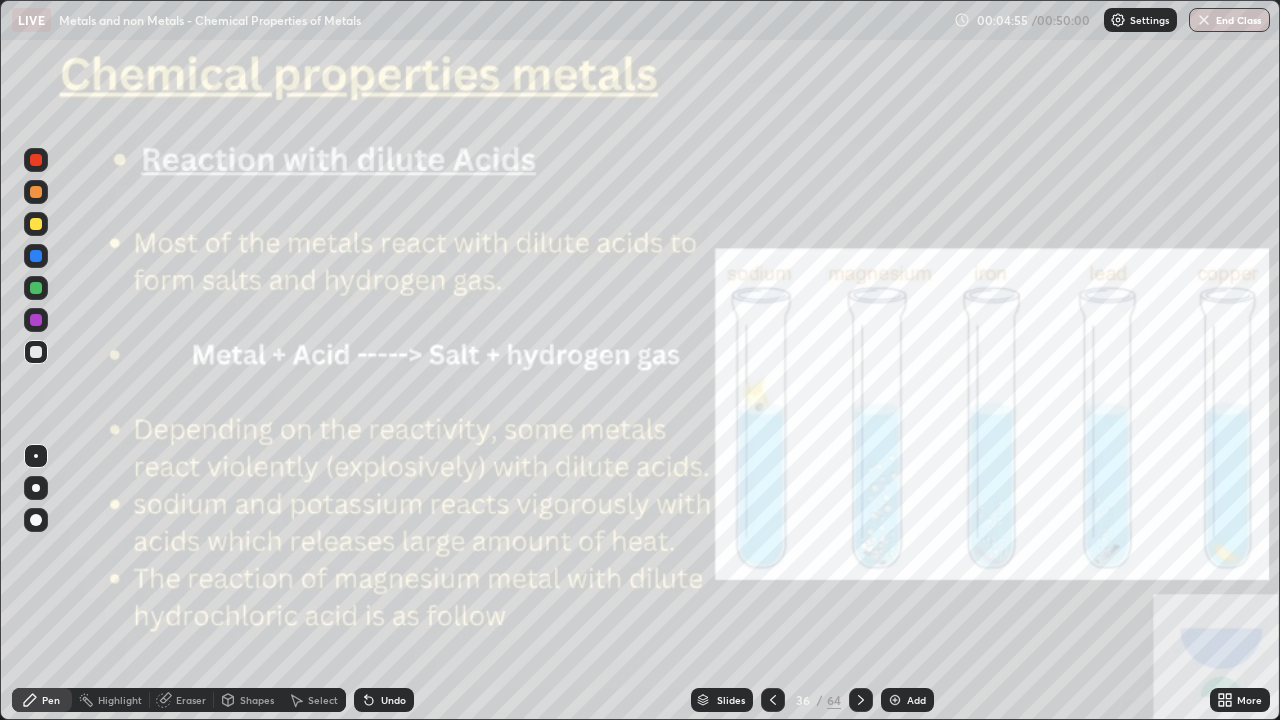 click 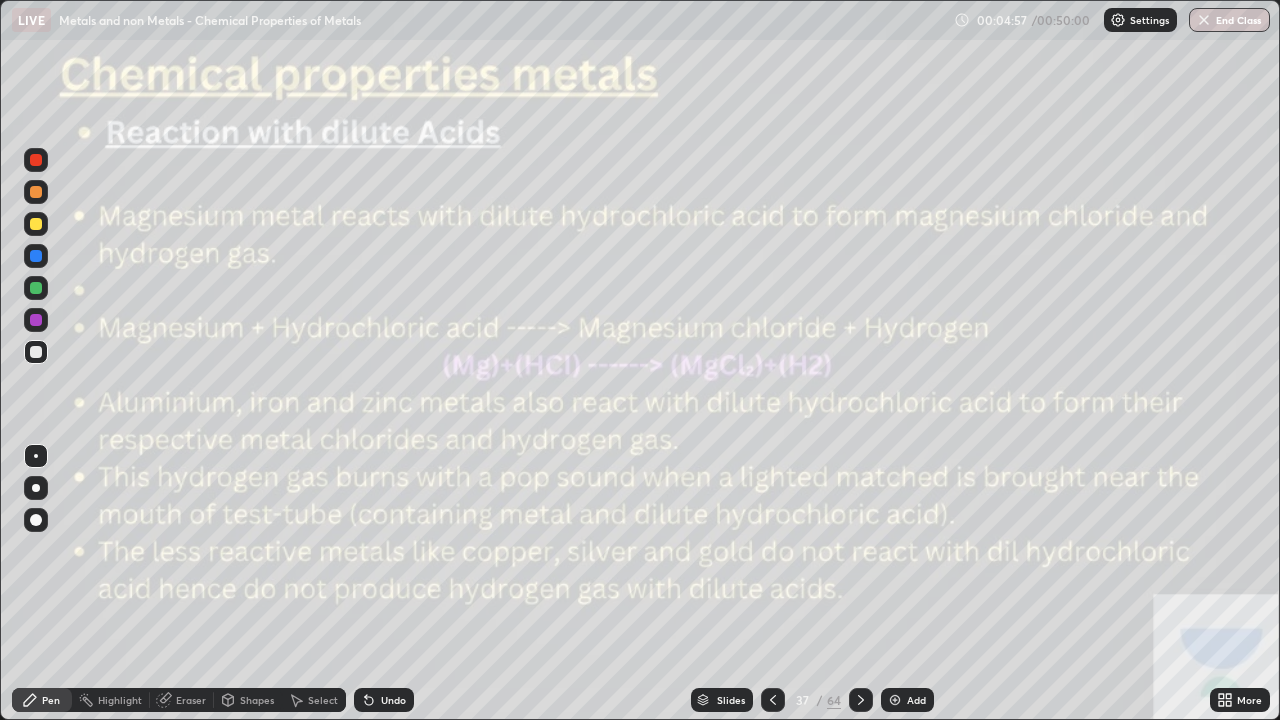 click 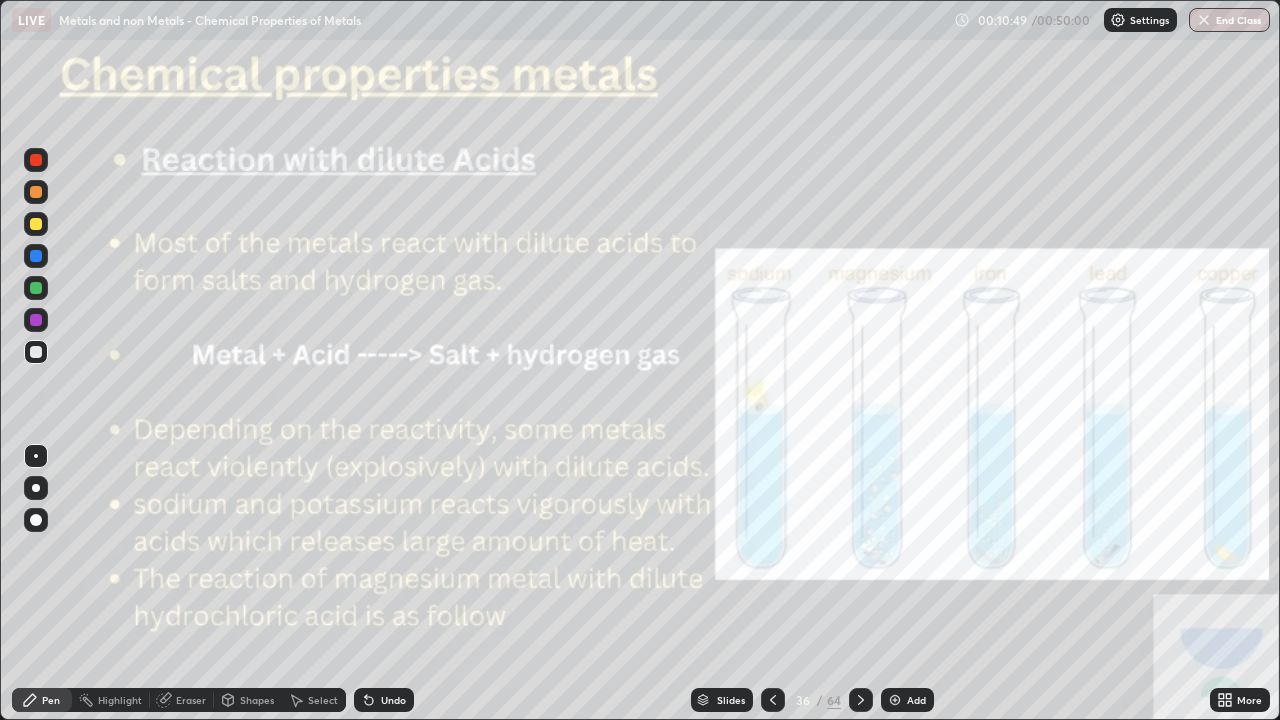 click at bounding box center (861, 700) 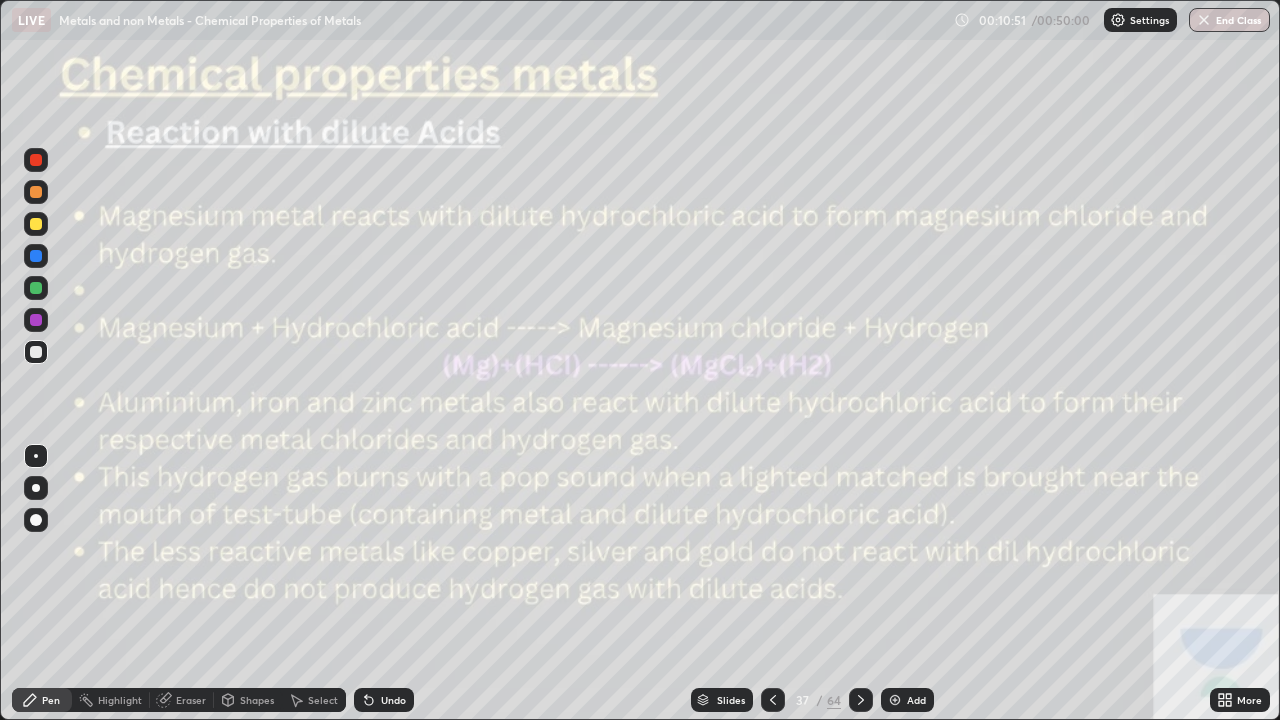 click 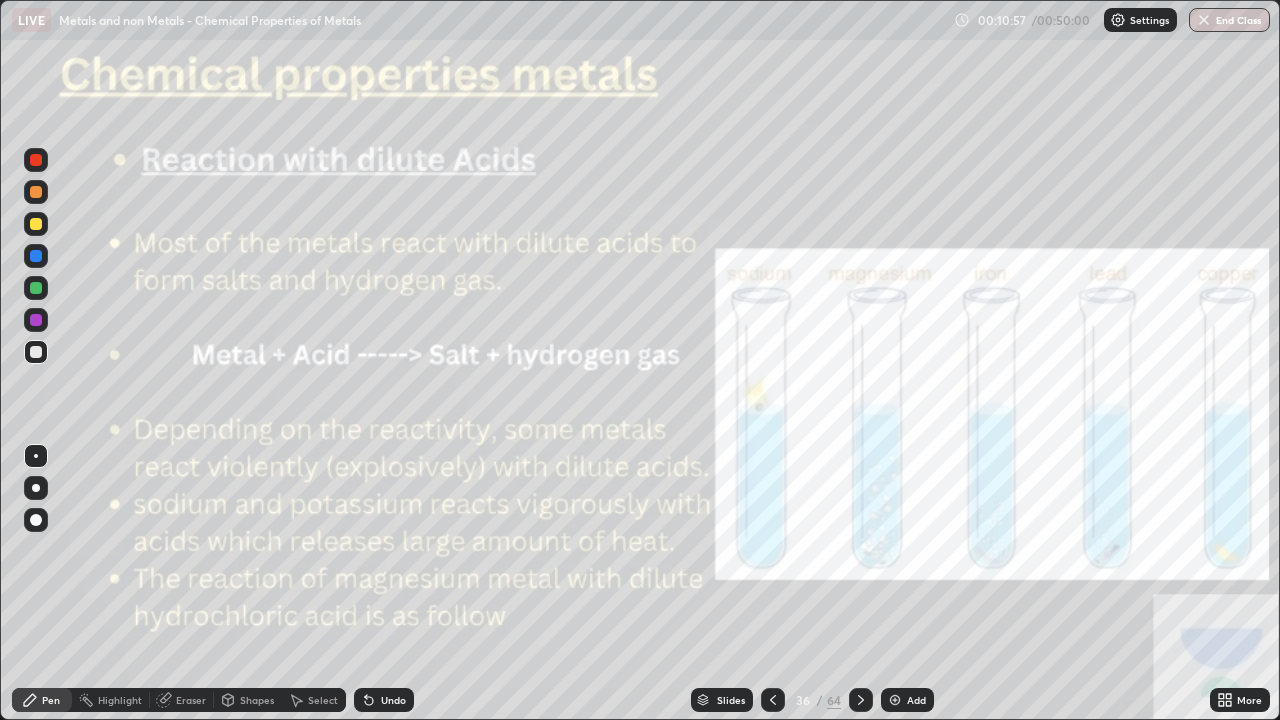 click on "Add" at bounding box center [916, 700] 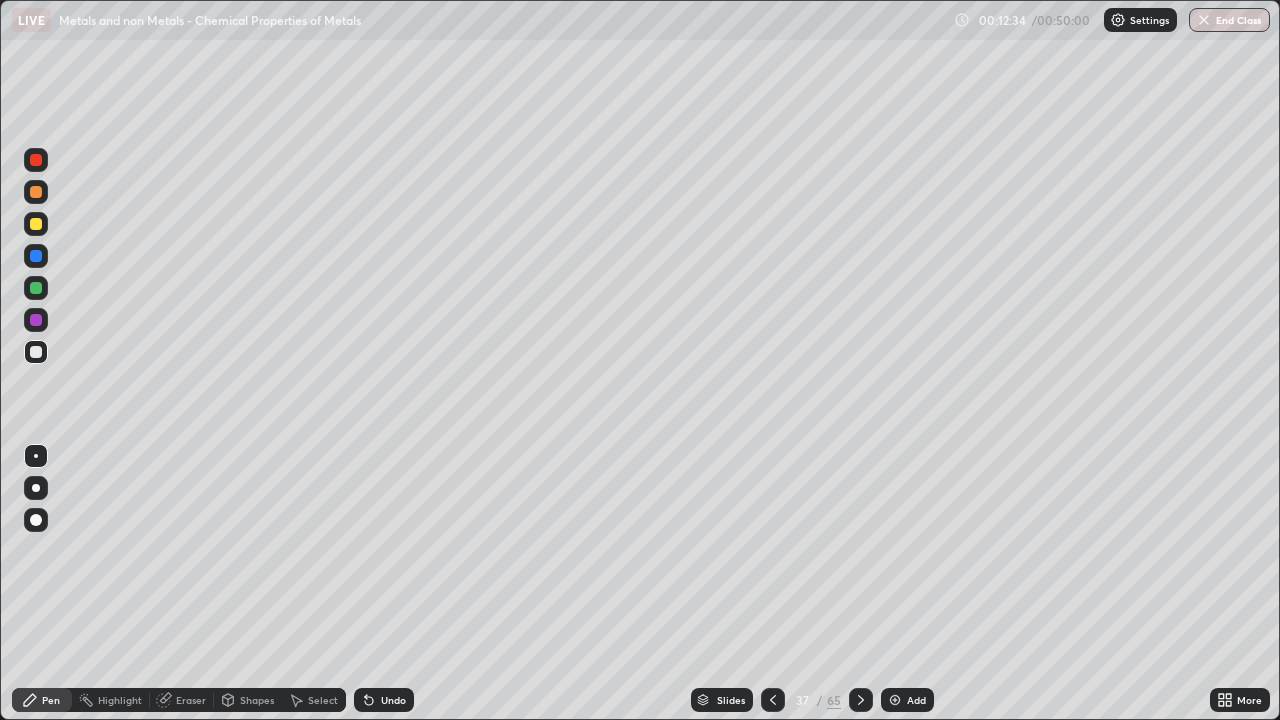 click 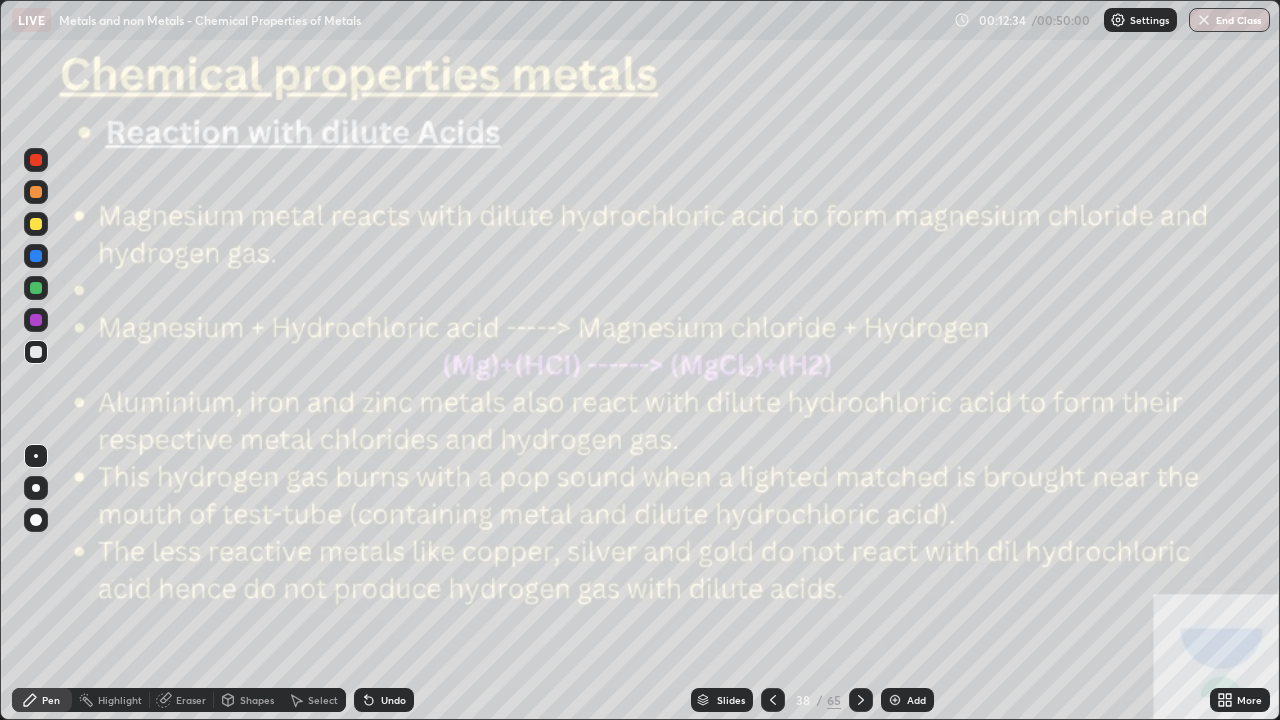 click 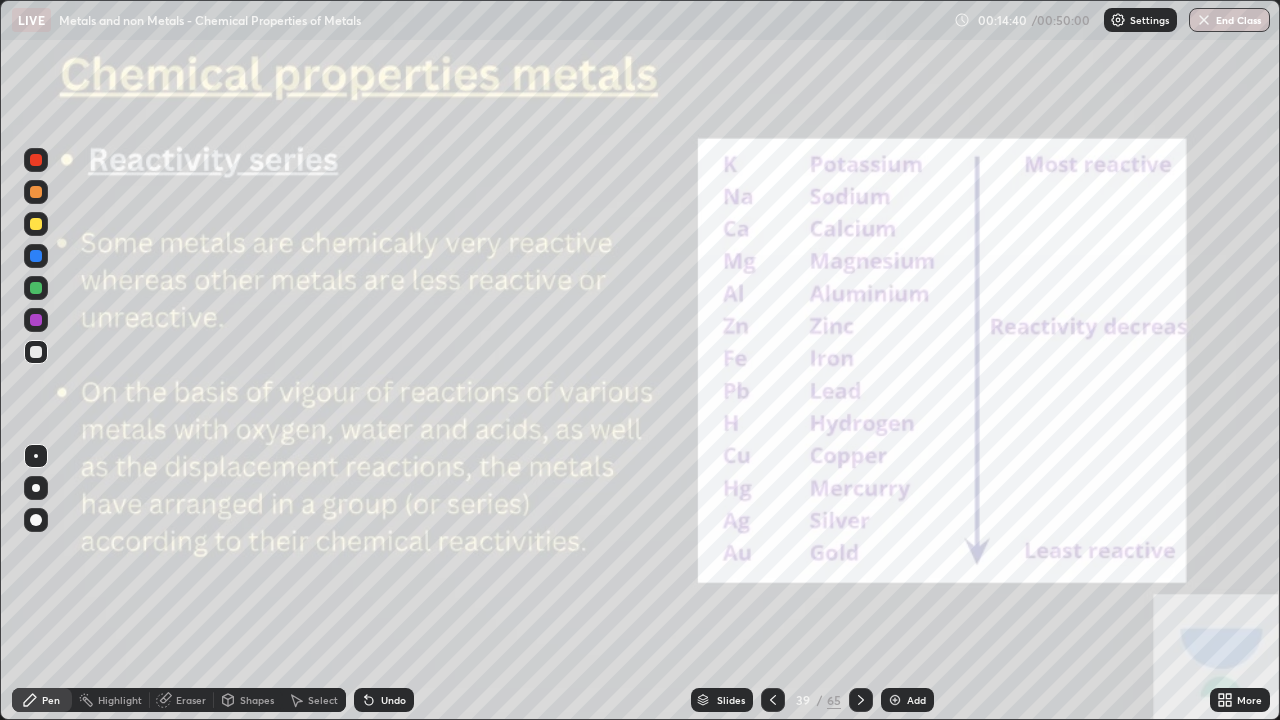 click 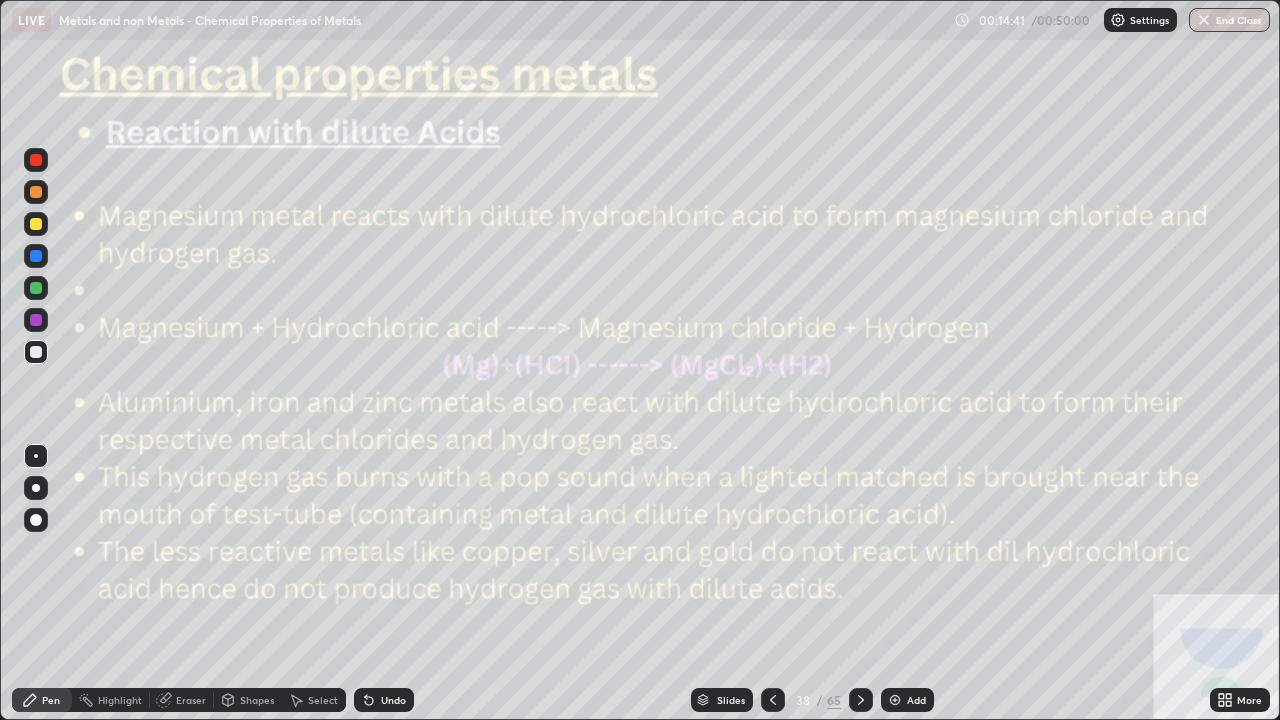 click 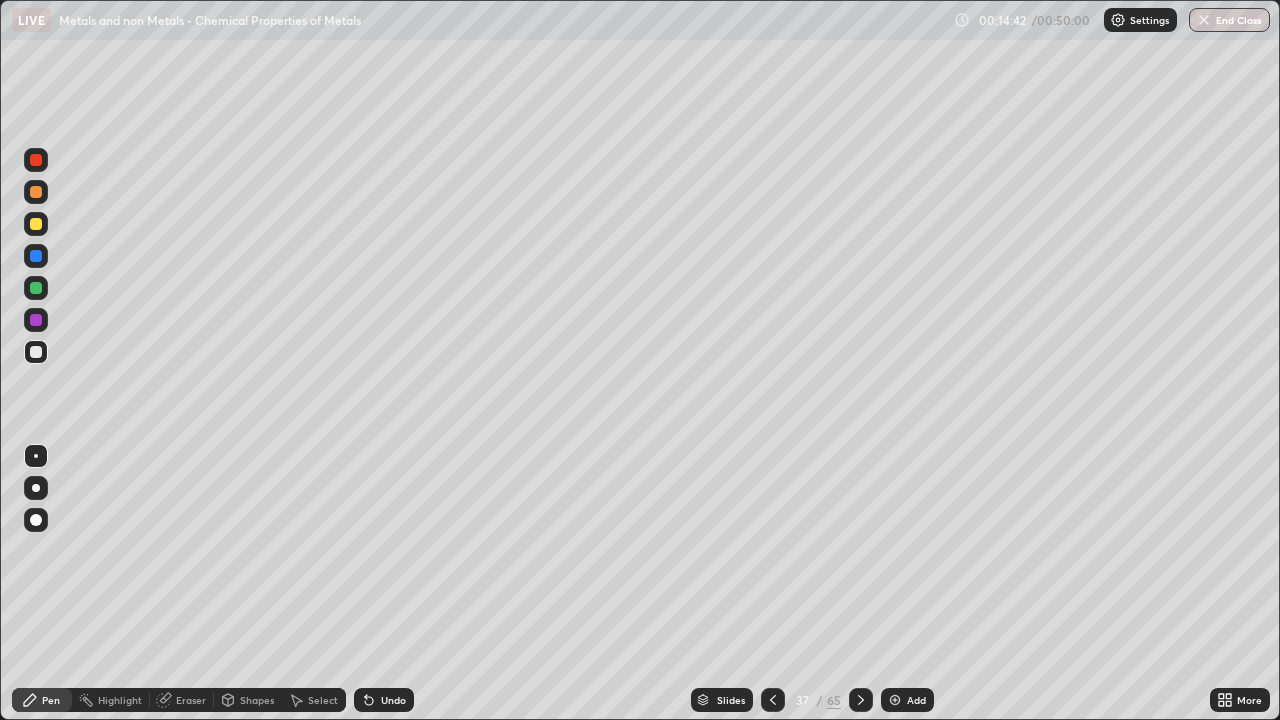 click 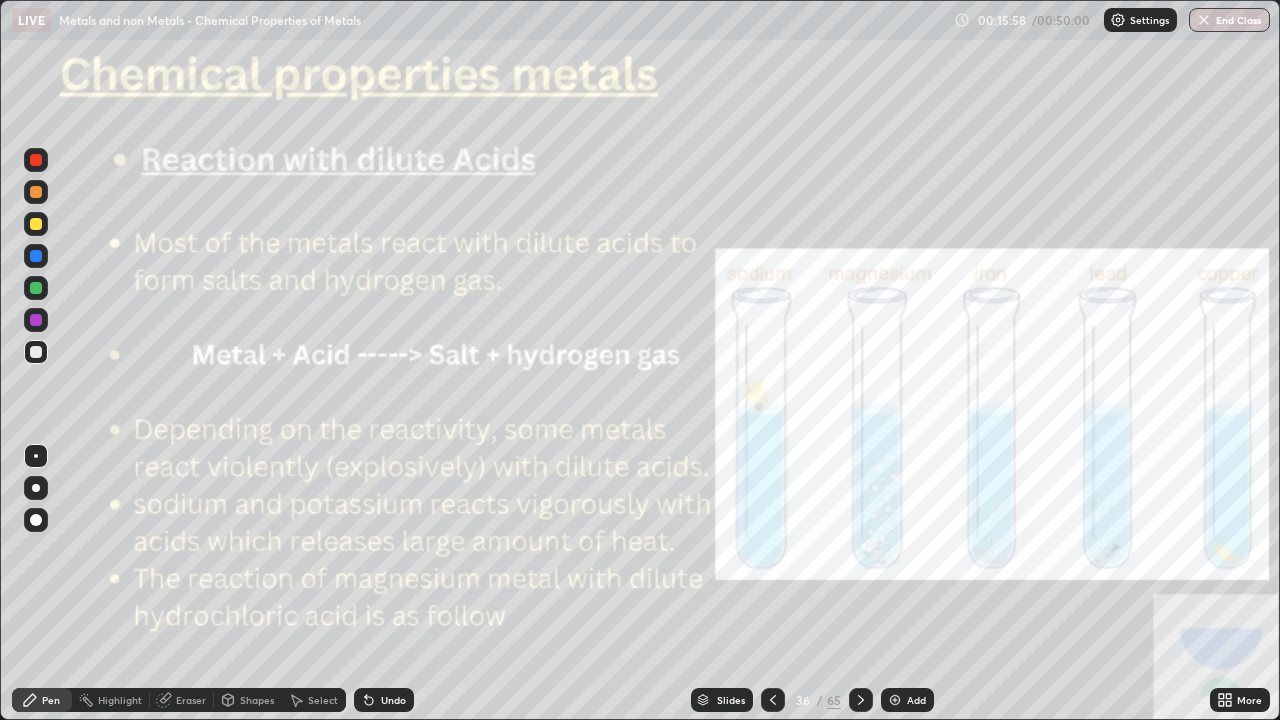 click 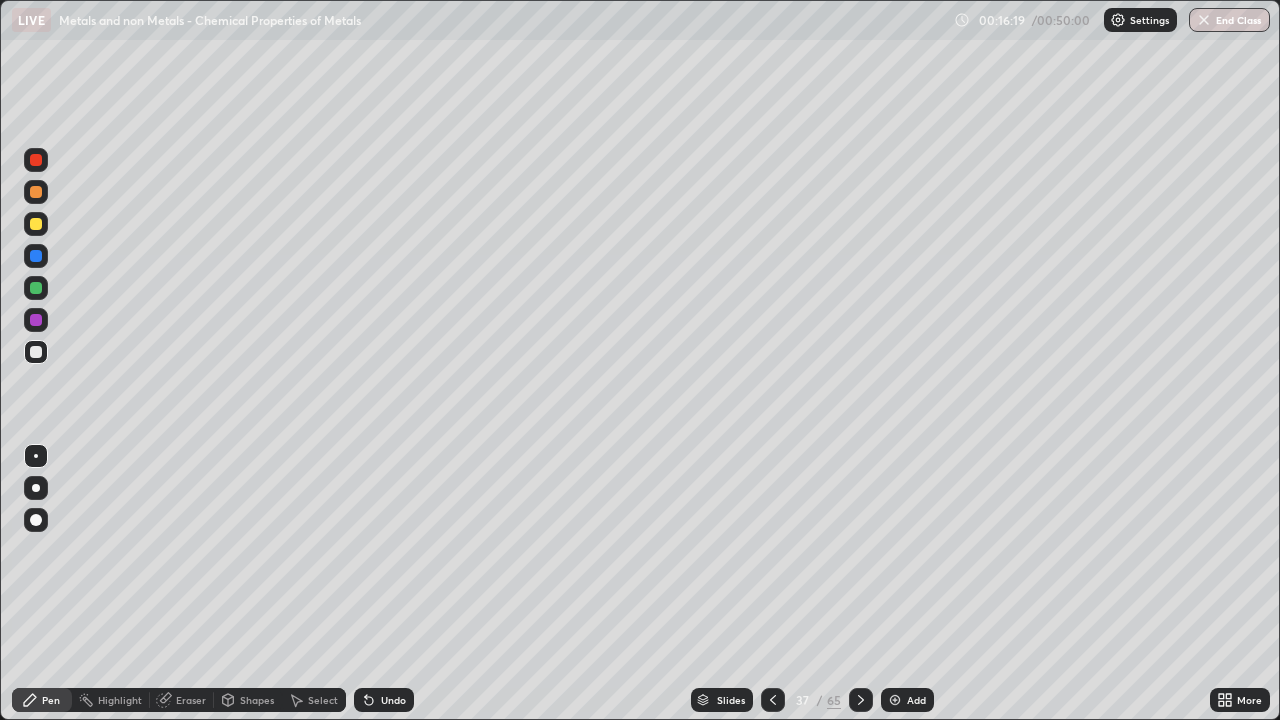 click 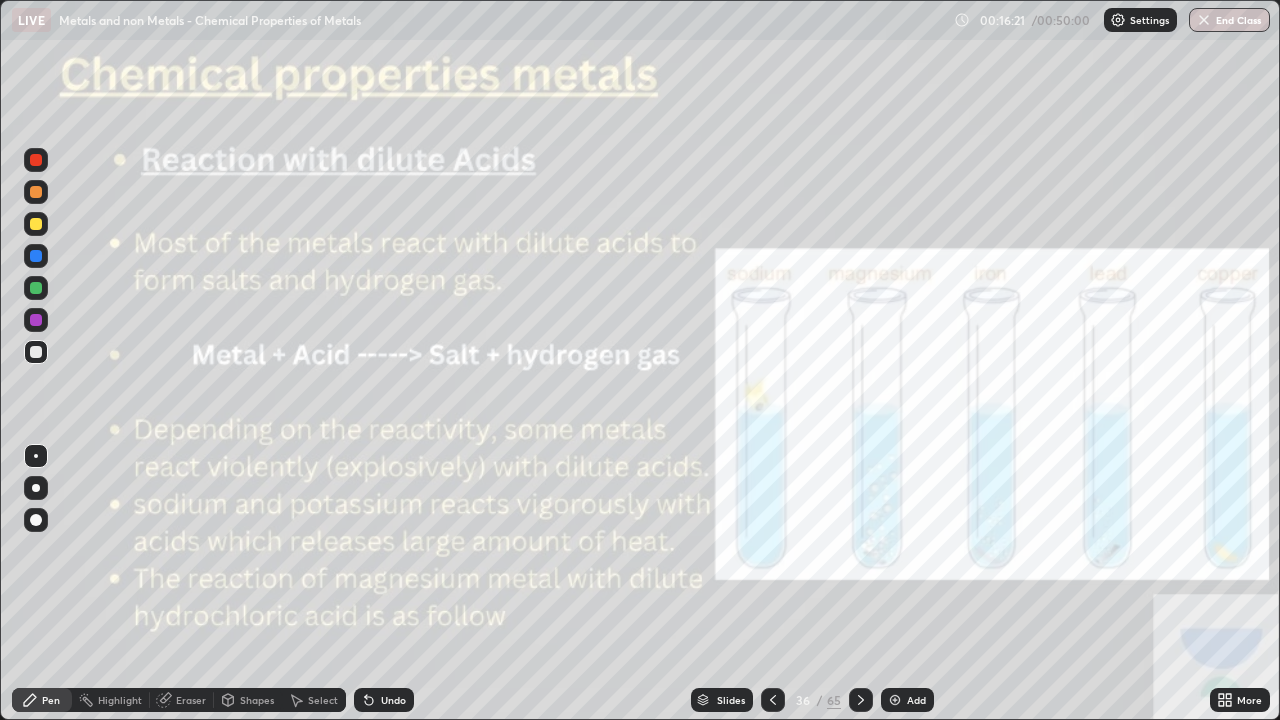 click 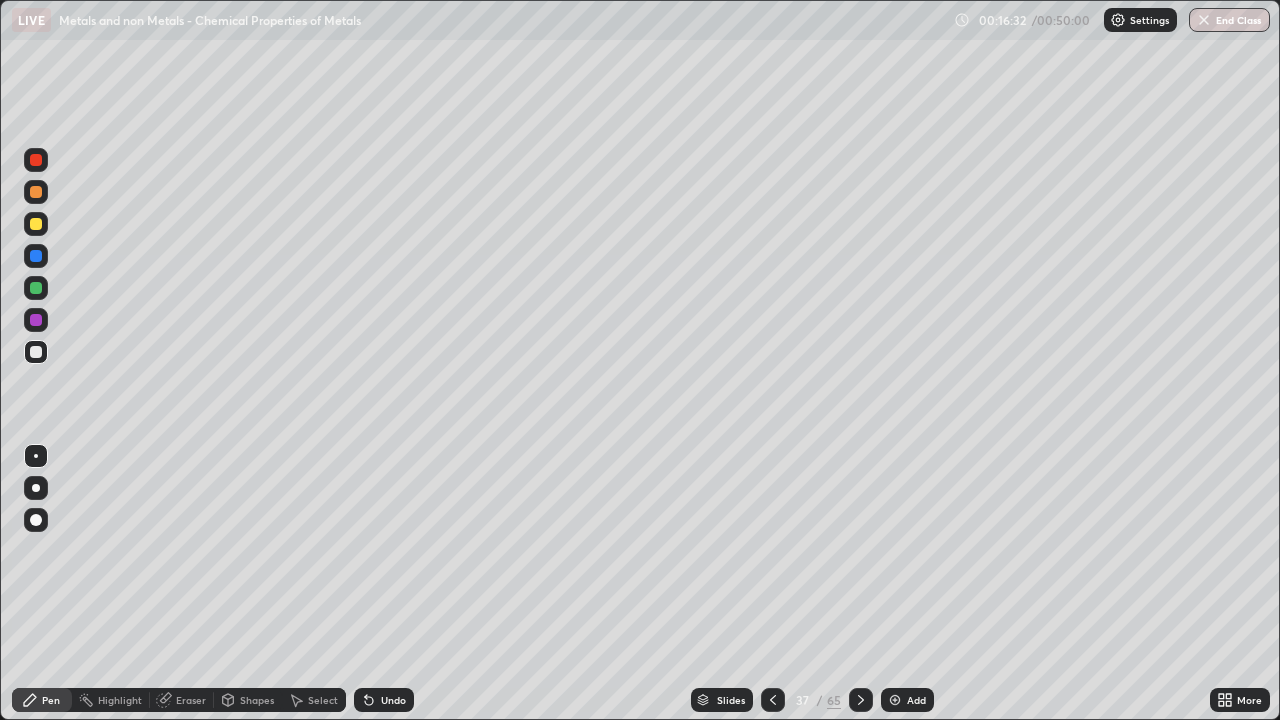 click 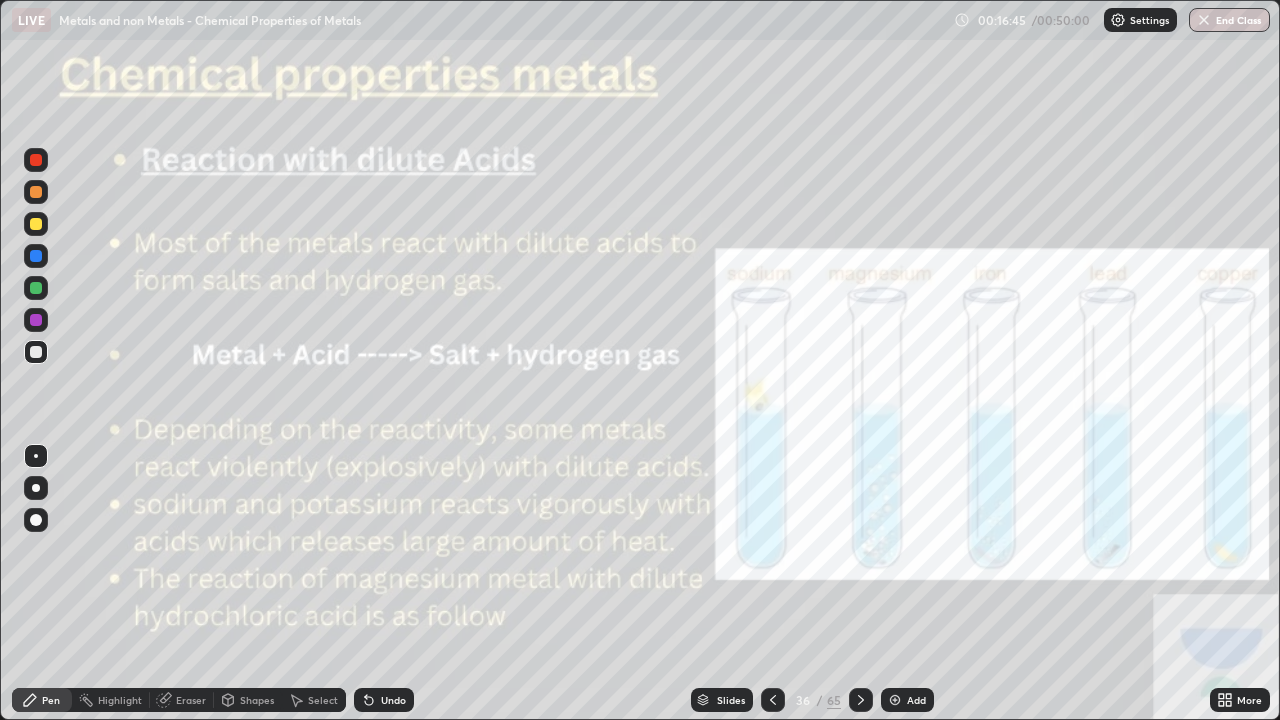click at bounding box center (861, 700) 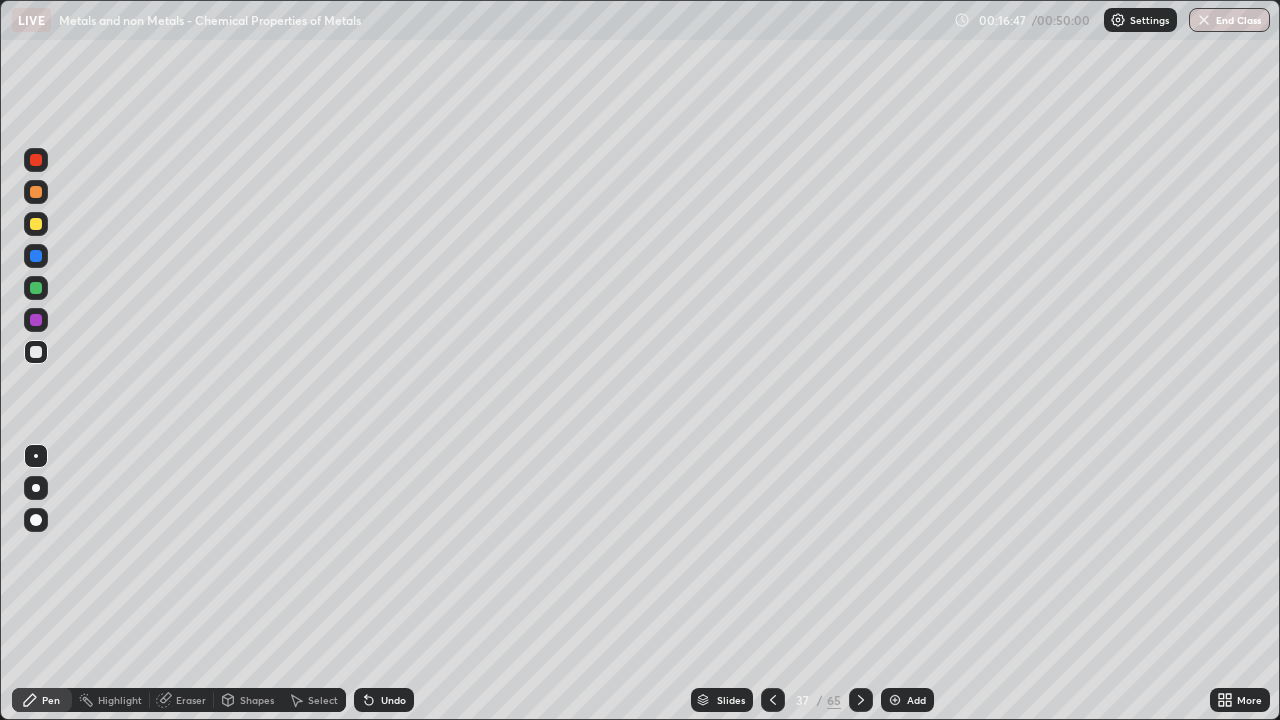 click 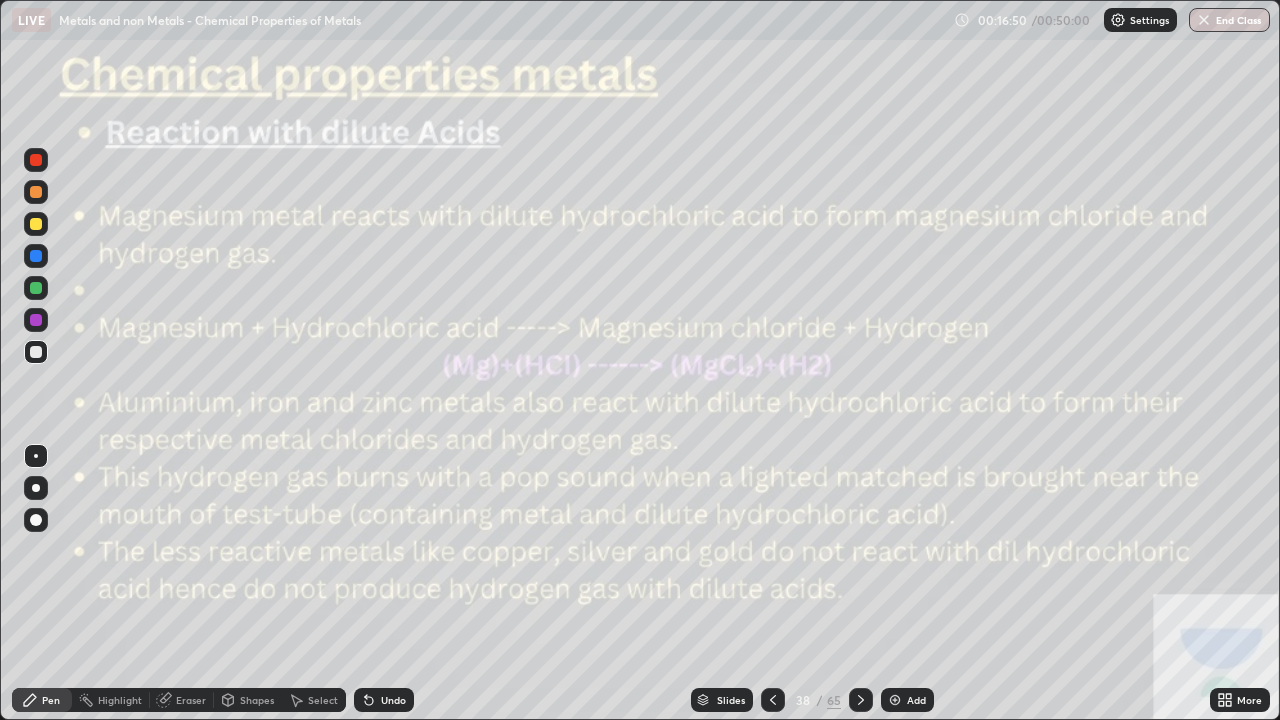 click at bounding box center [773, 700] 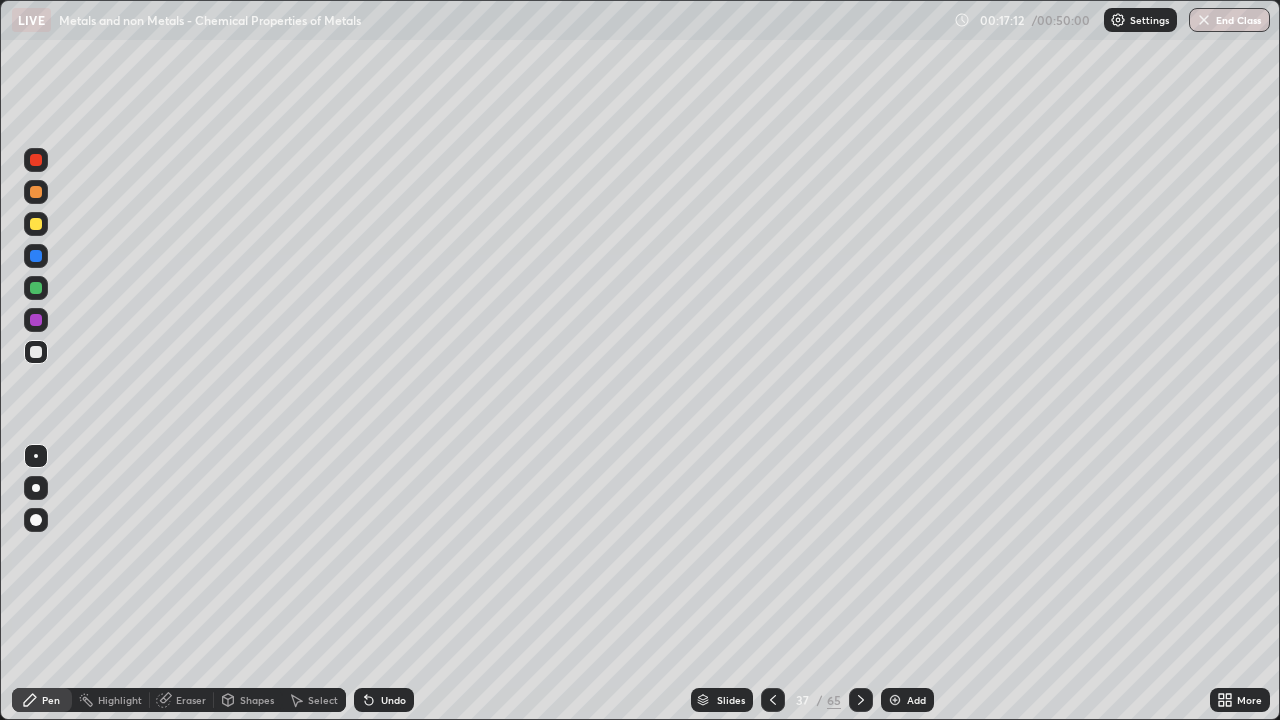 click 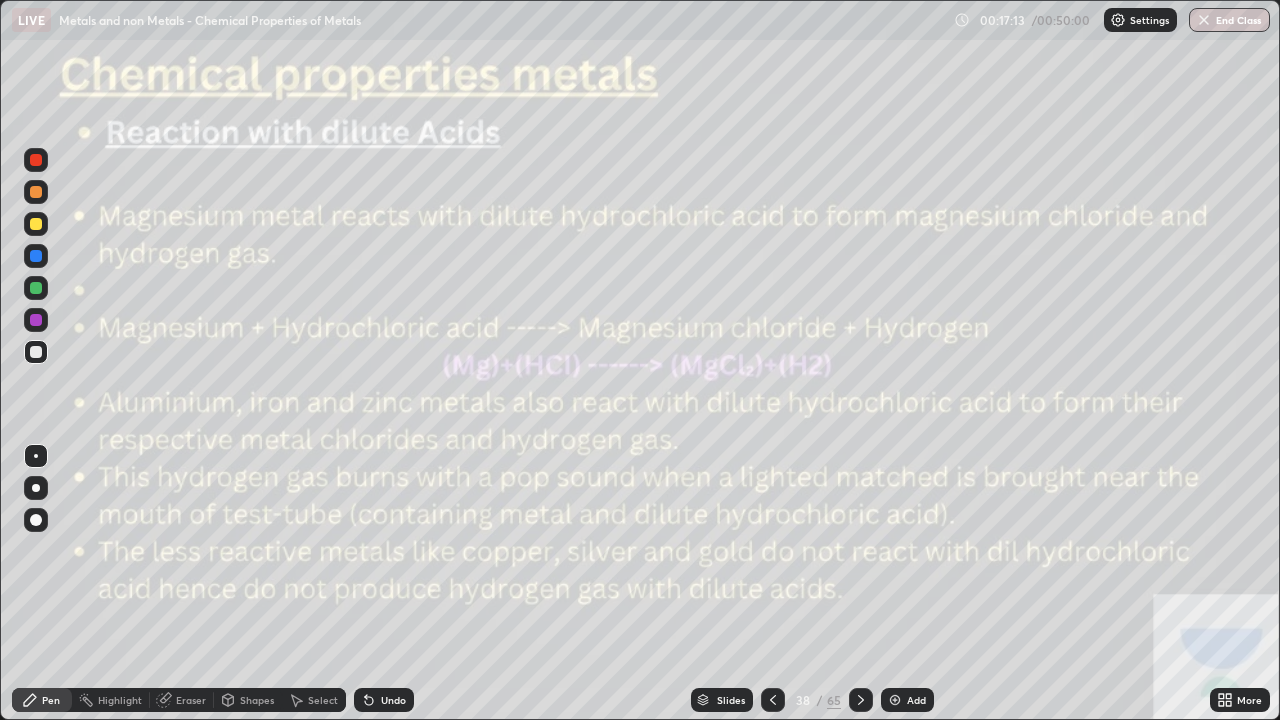 click at bounding box center [861, 700] 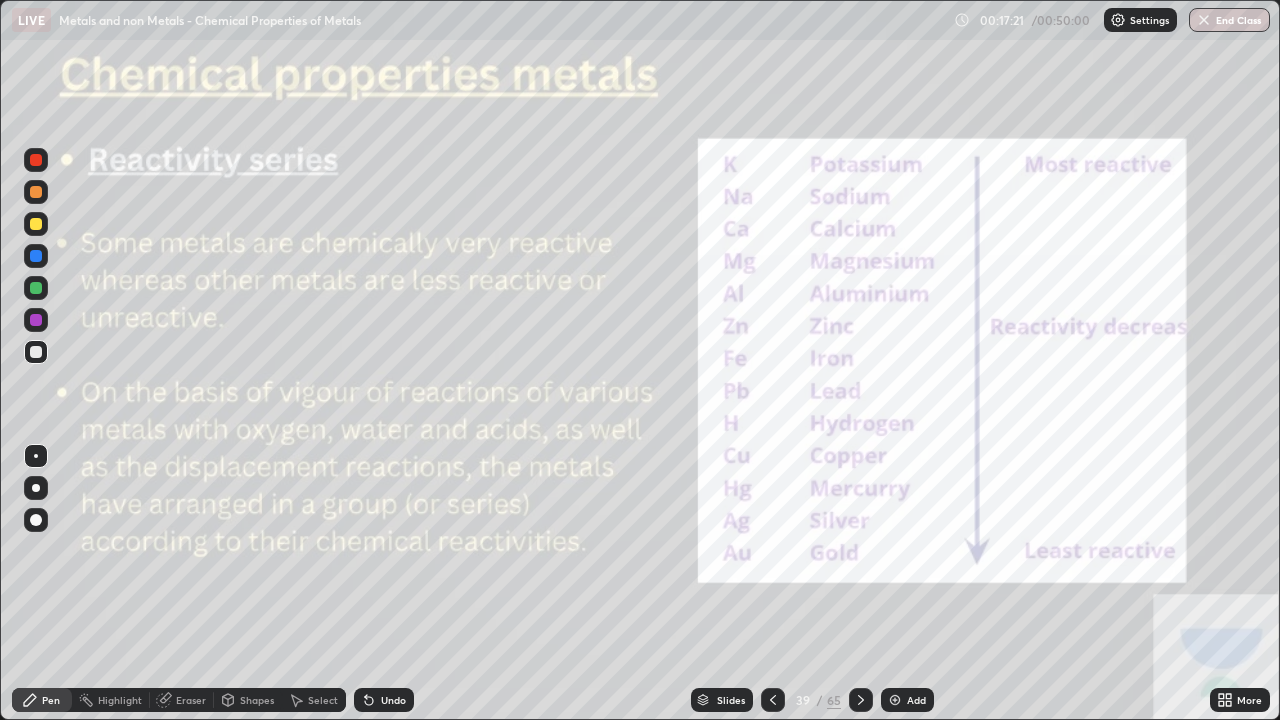 click 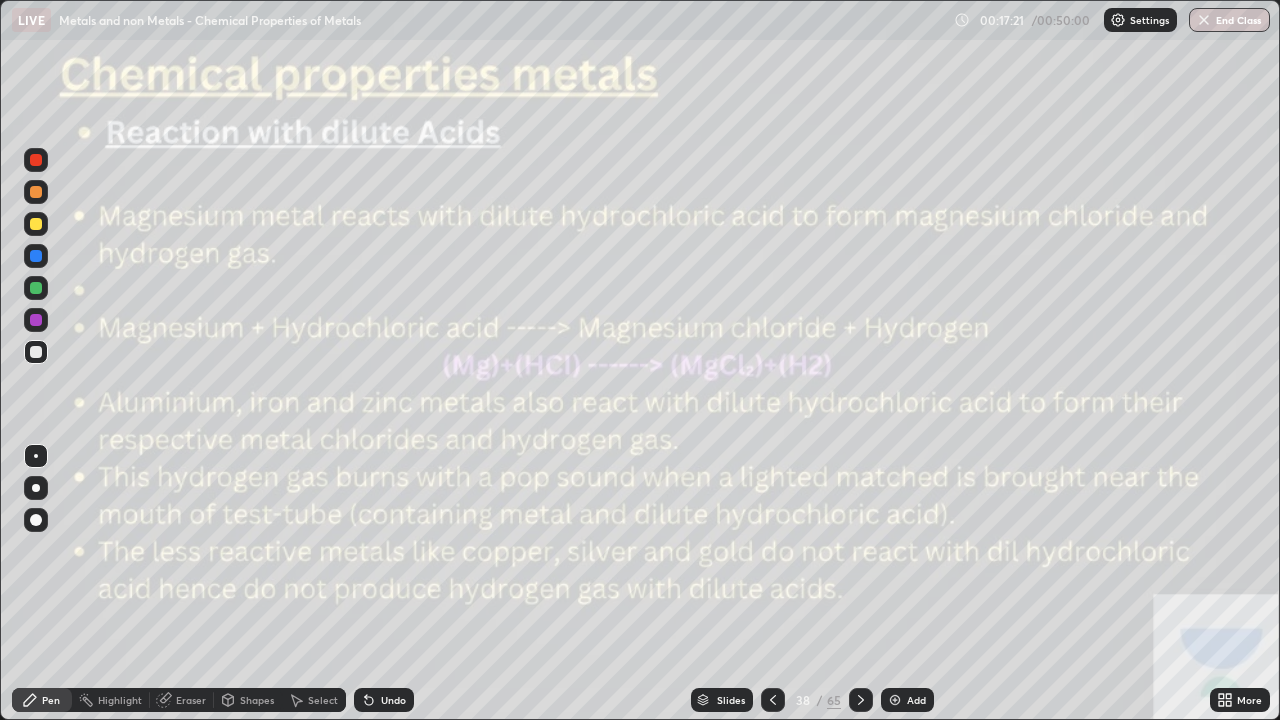 click at bounding box center (773, 700) 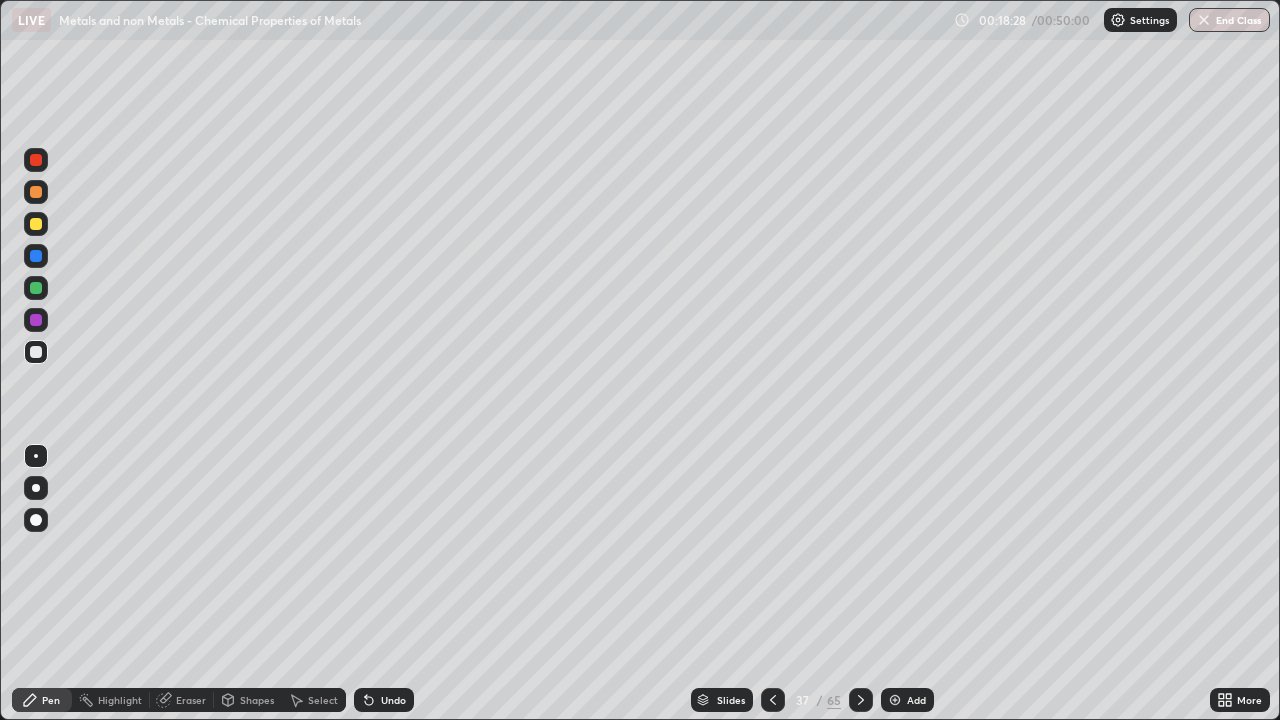 click 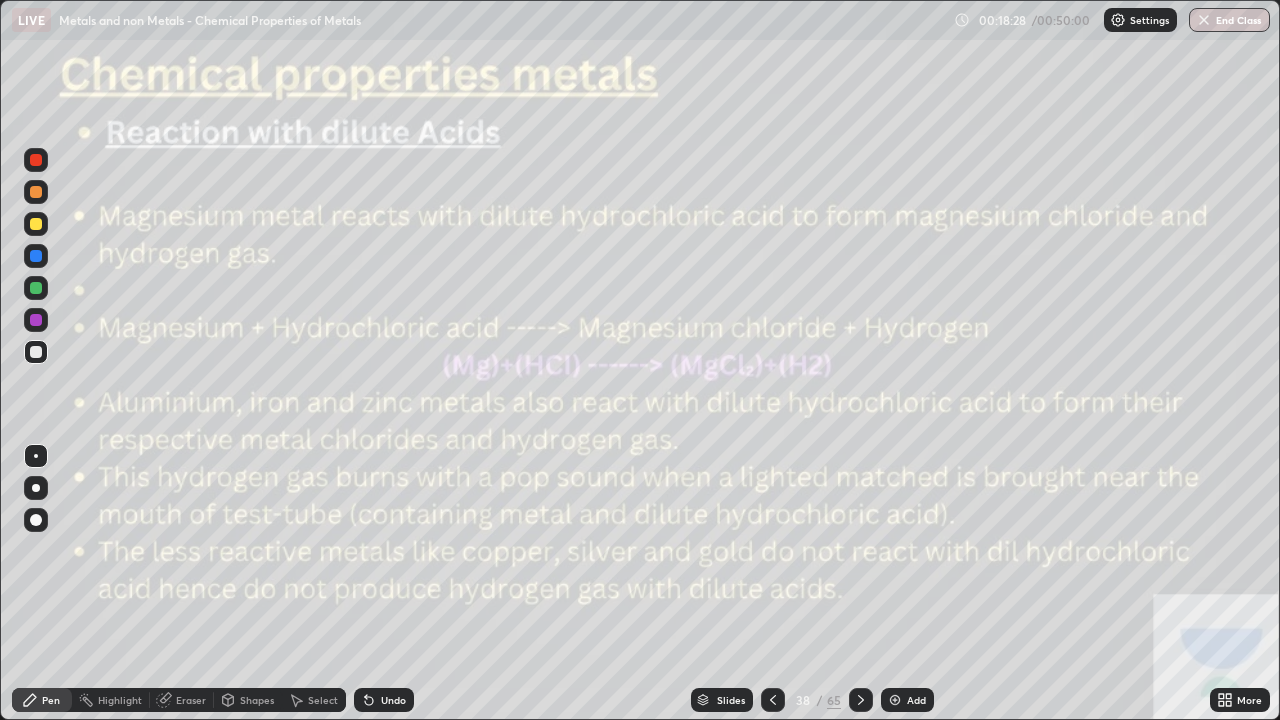 click 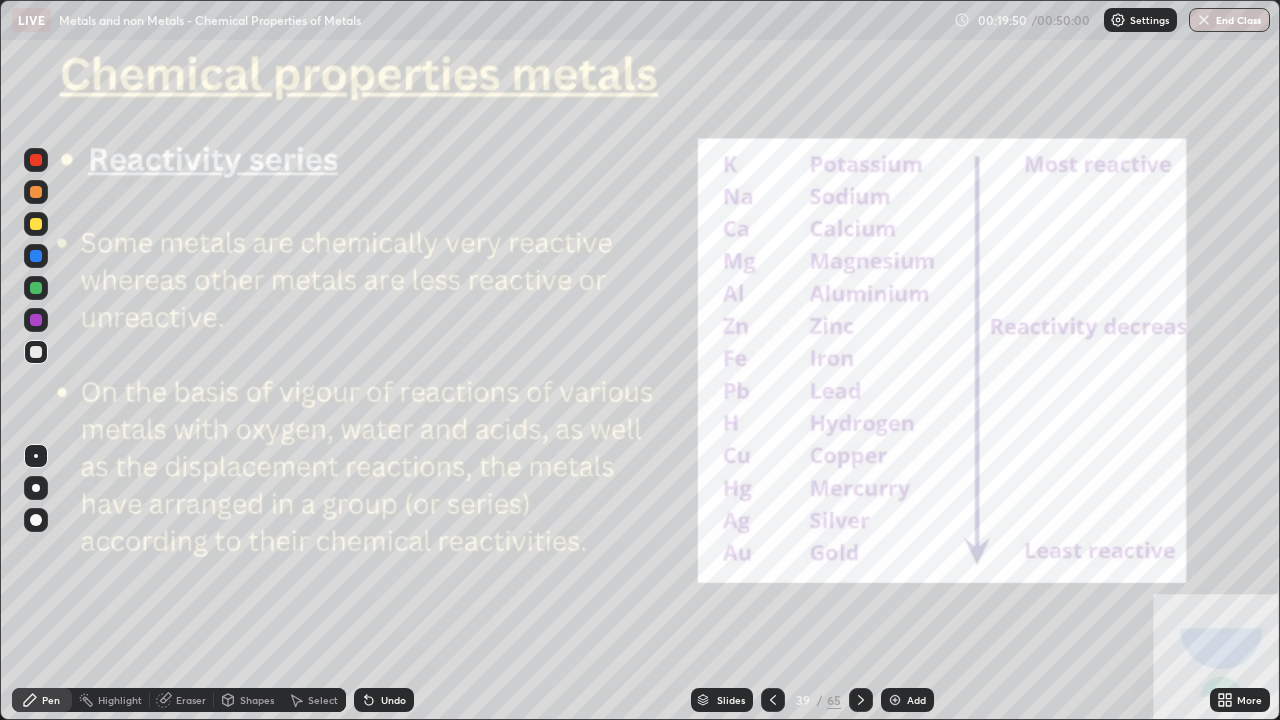 click 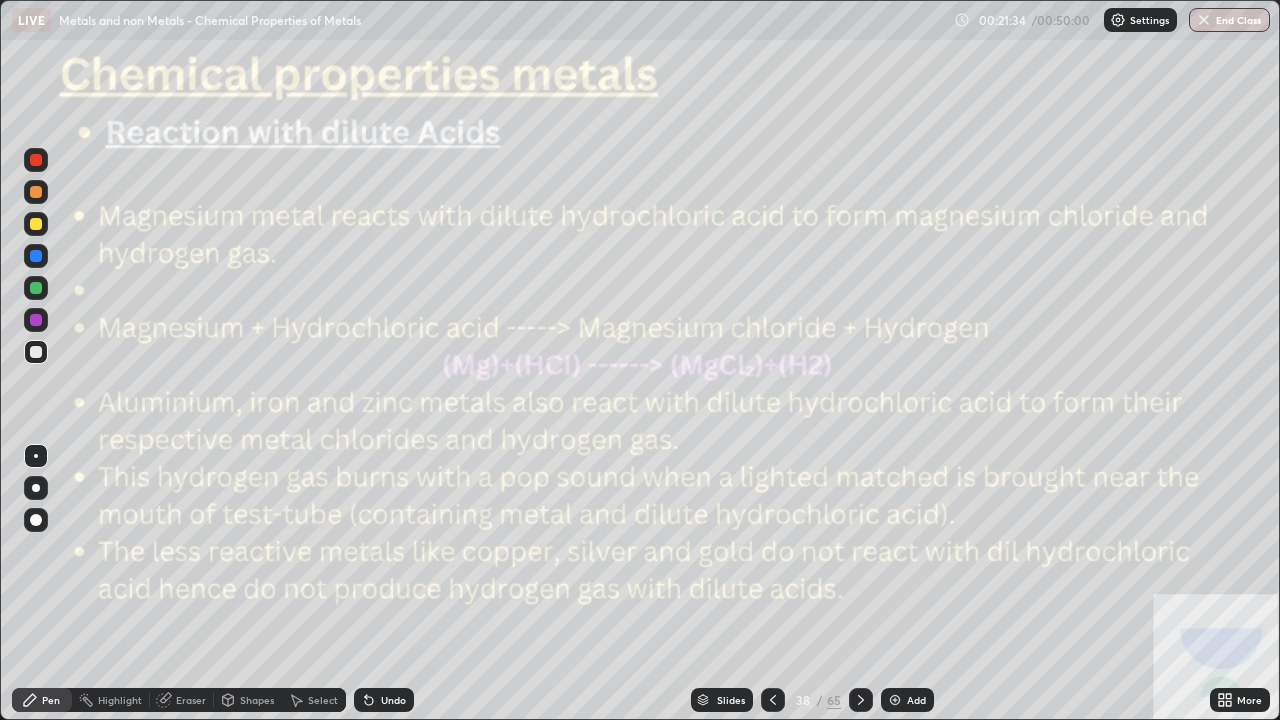 click 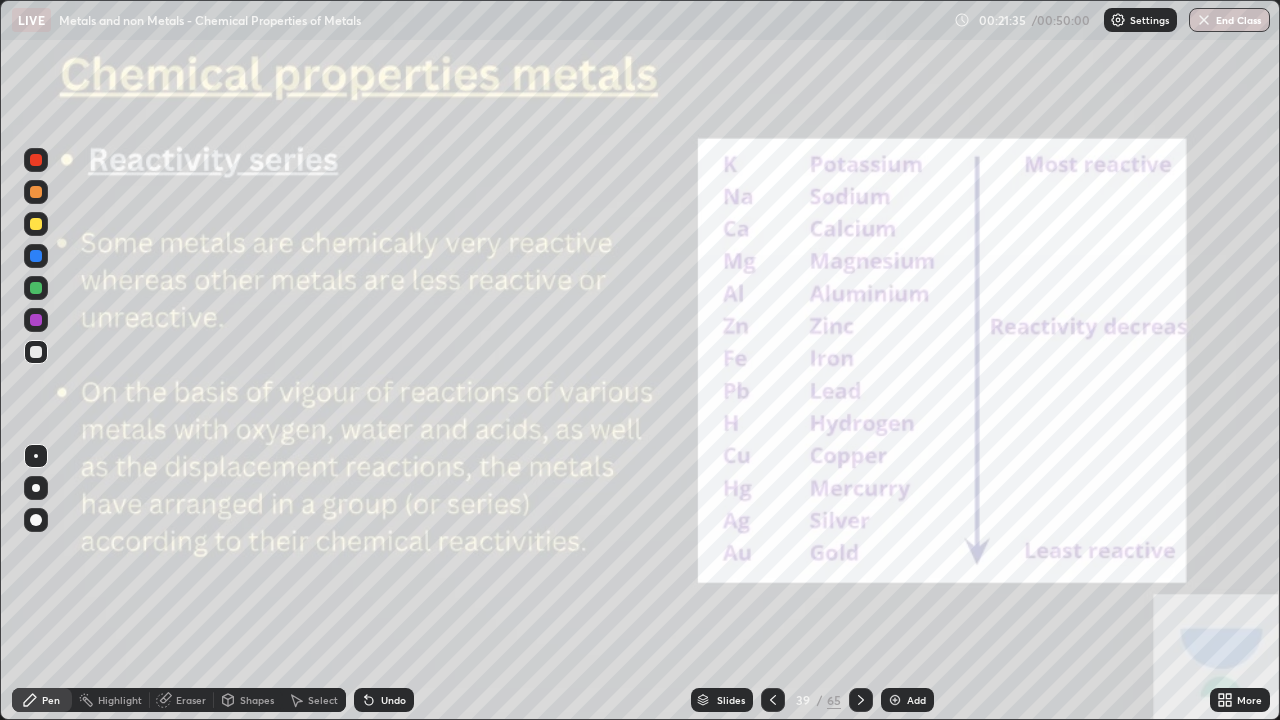 click at bounding box center (895, 700) 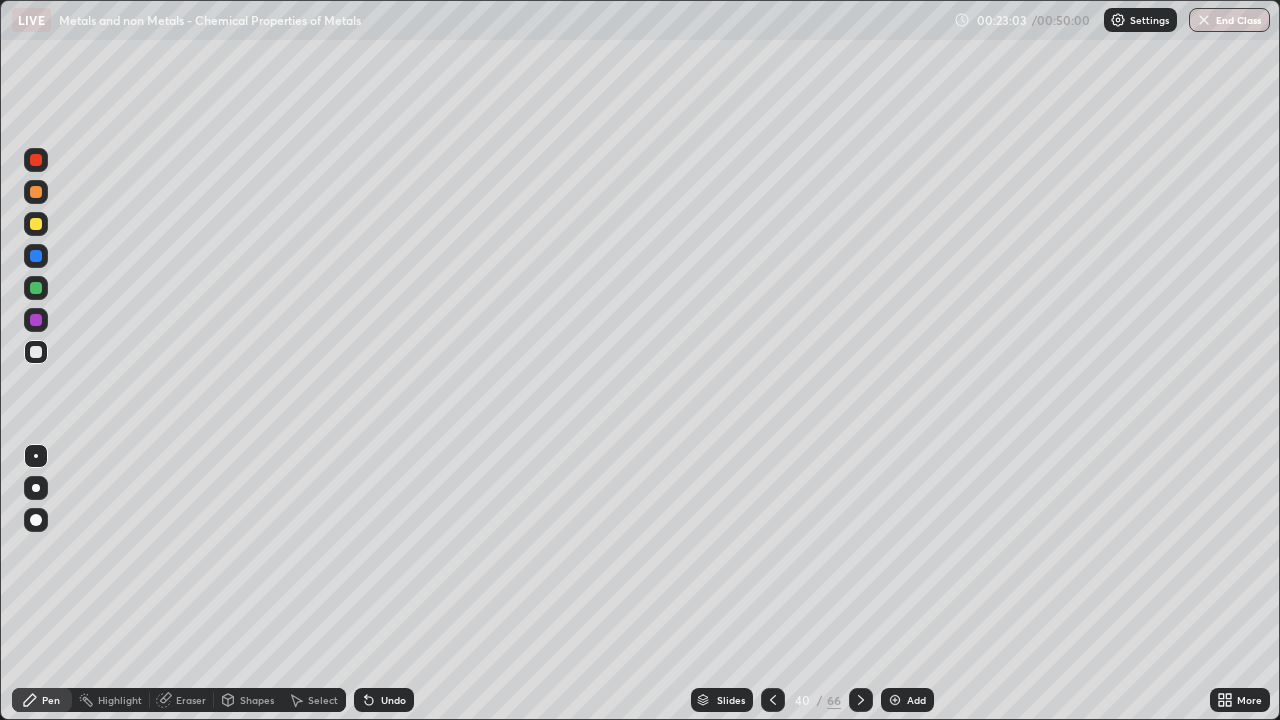 click at bounding box center [773, 700] 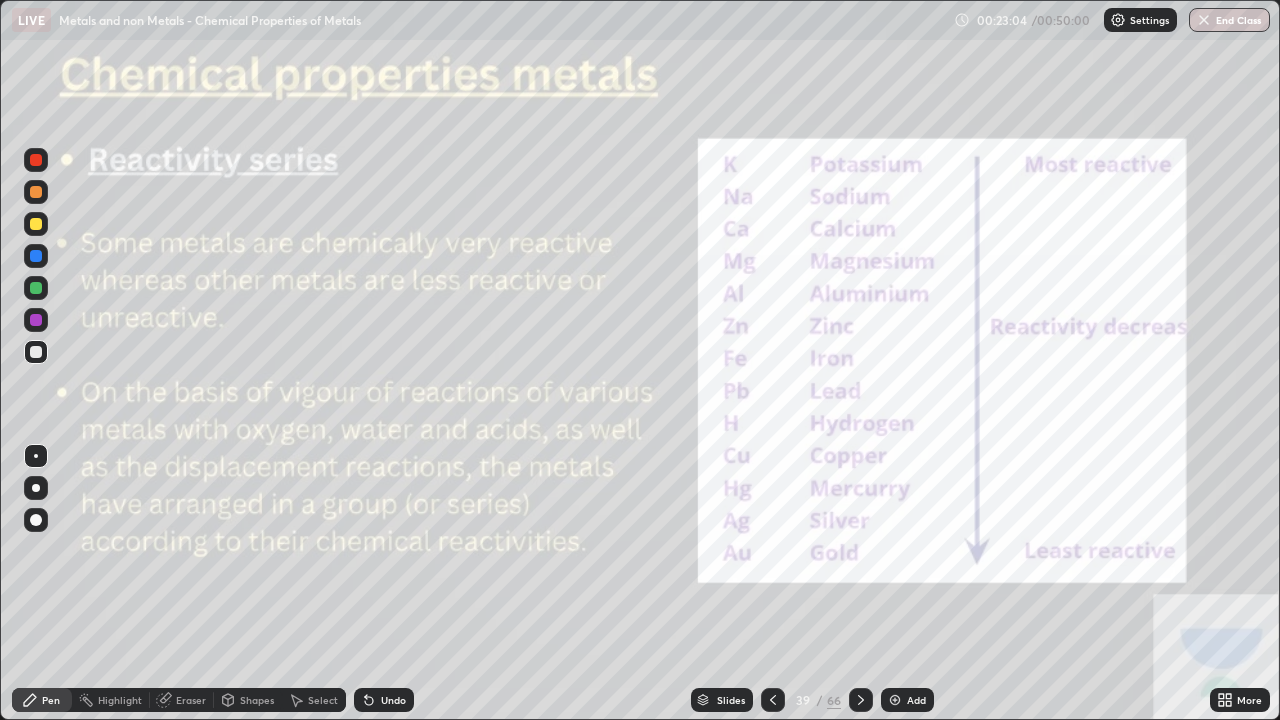 click 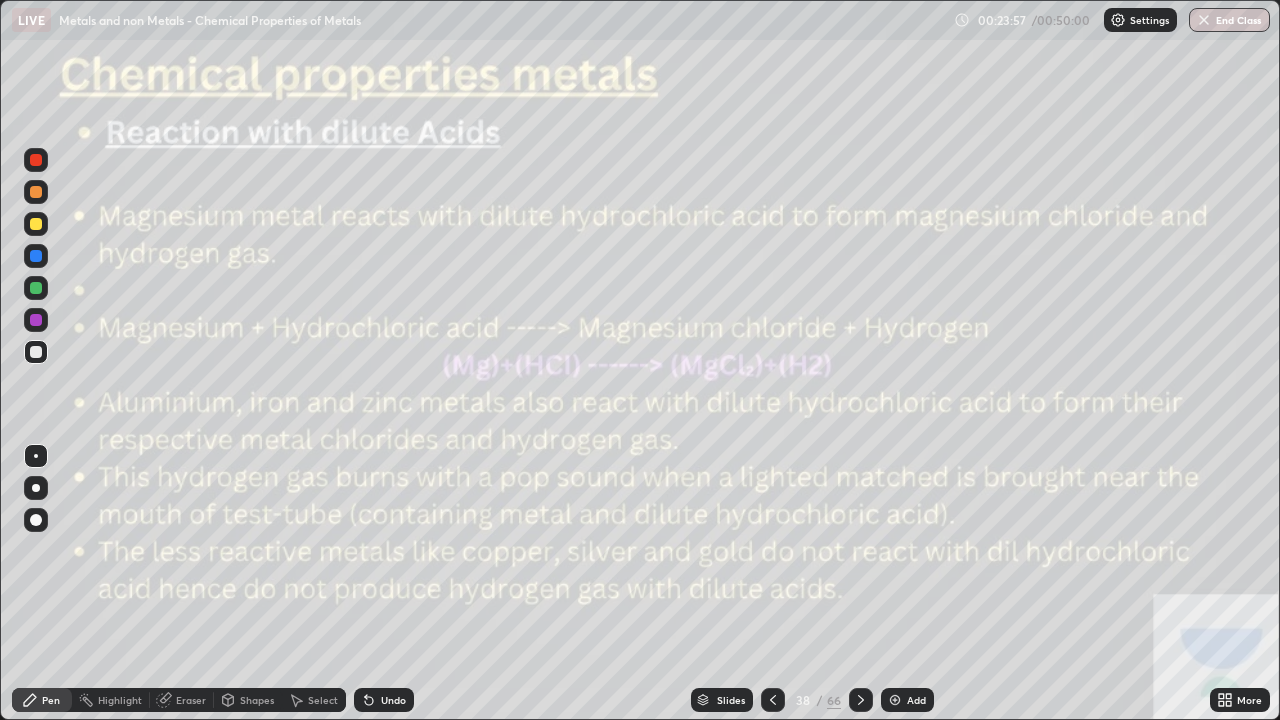 click on "Add" at bounding box center [916, 700] 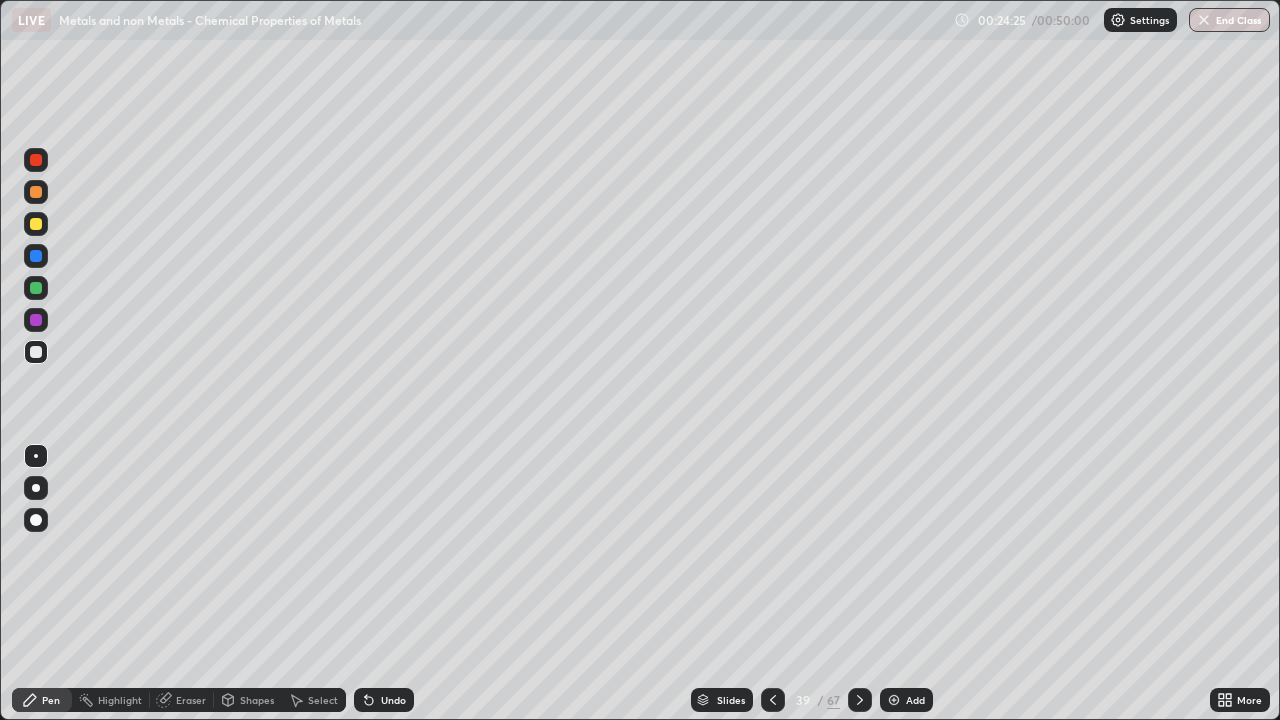 click 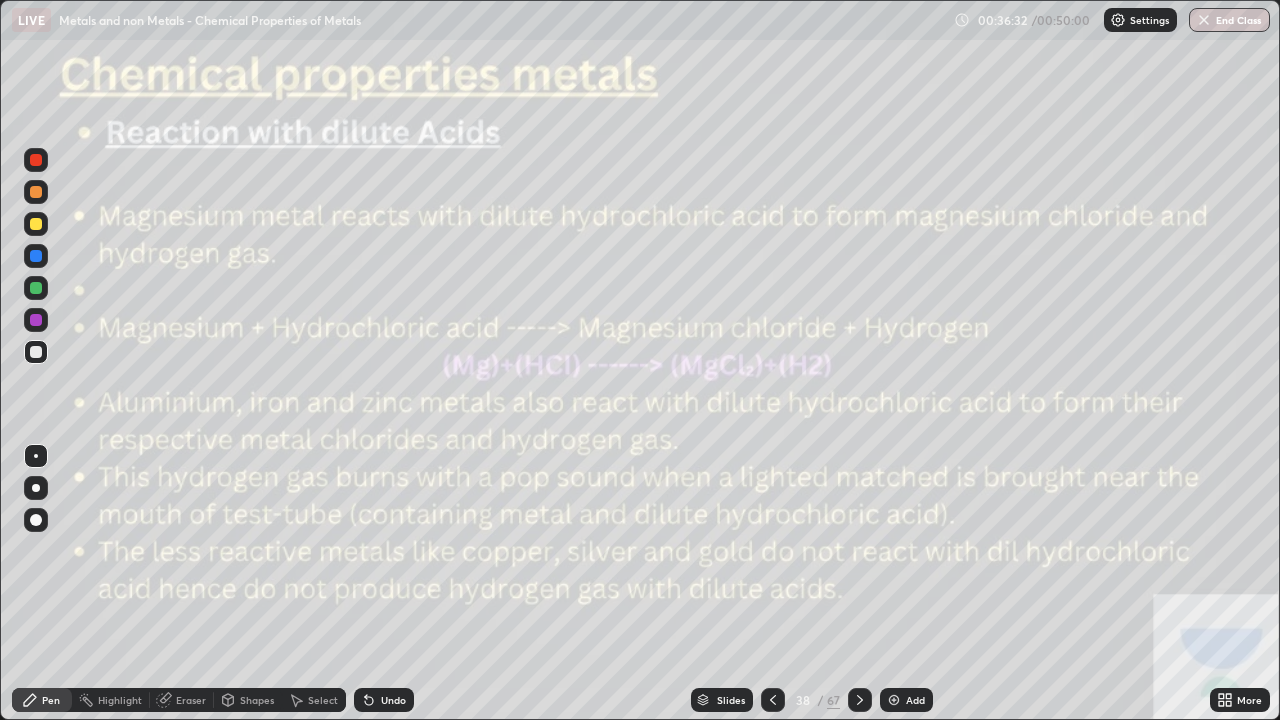 click 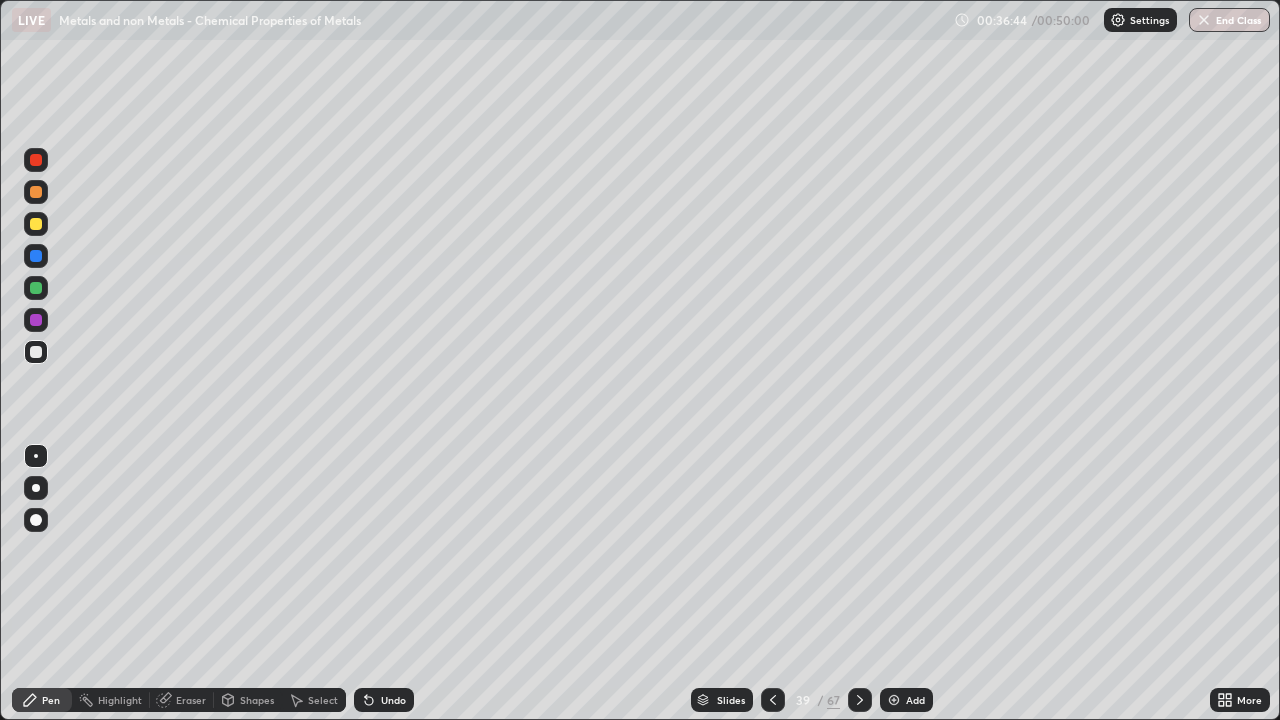 click on "Undo" at bounding box center (393, 700) 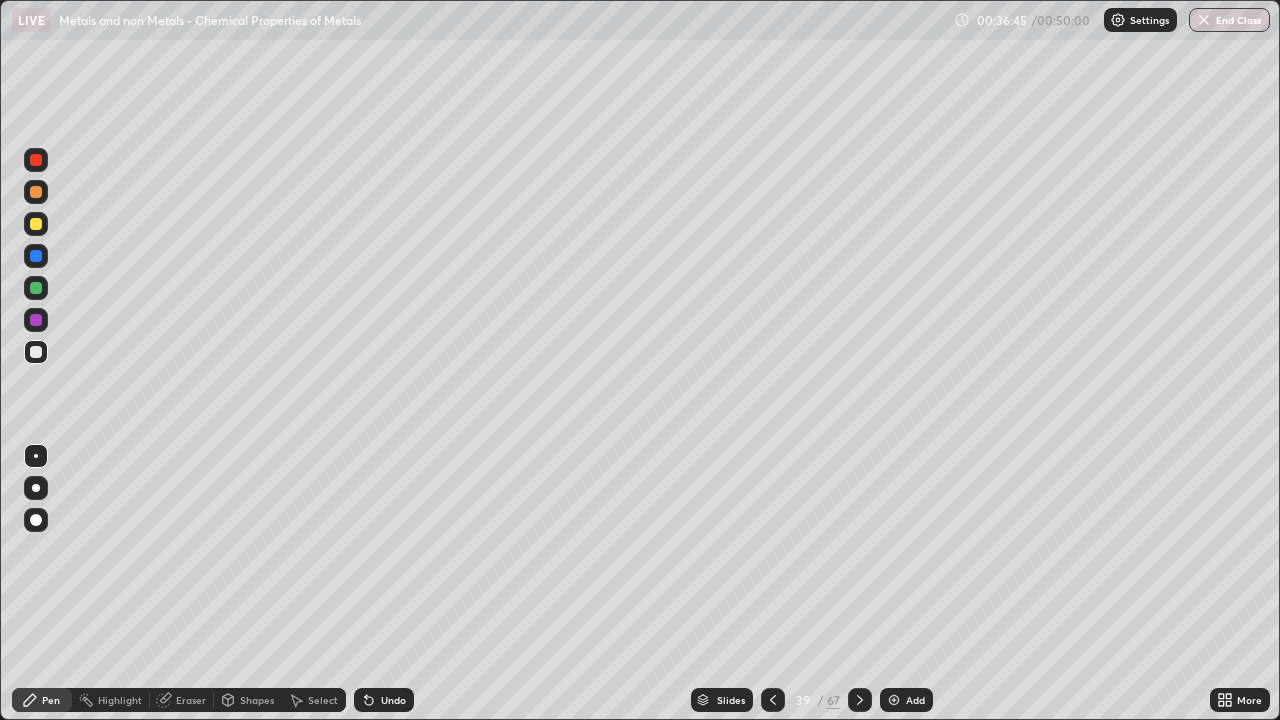 click 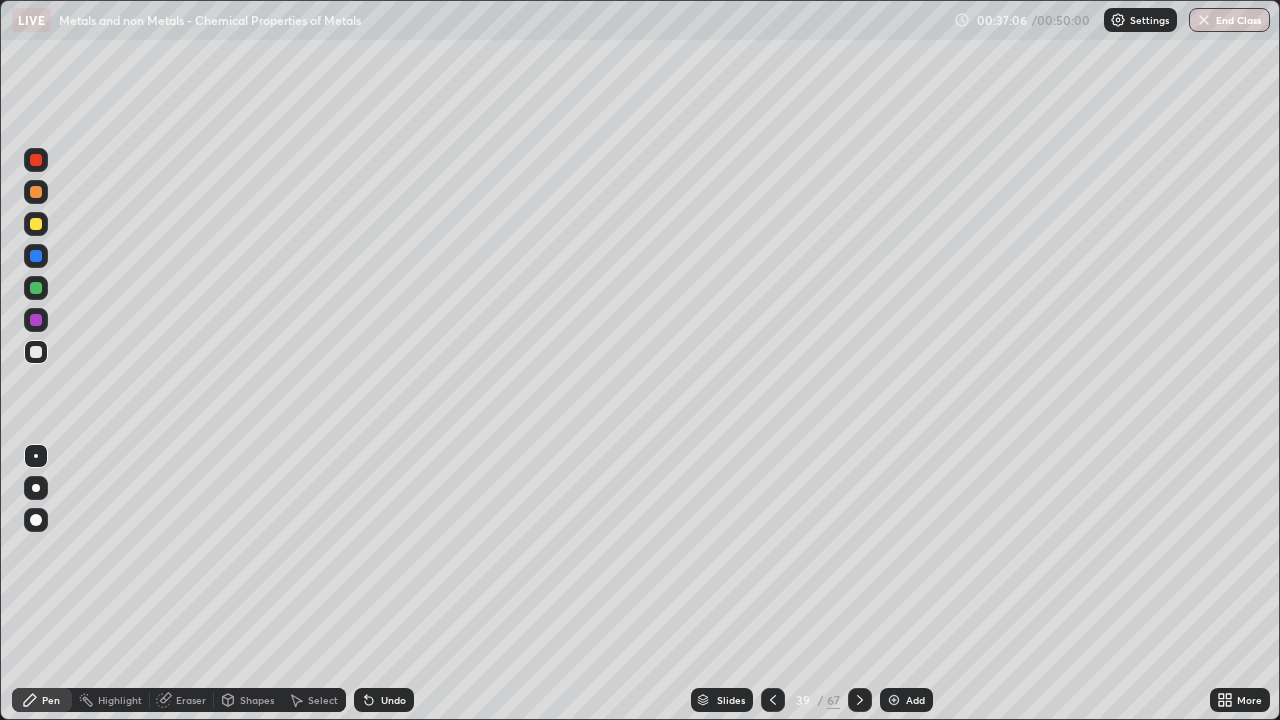 click on "Undo" at bounding box center [393, 700] 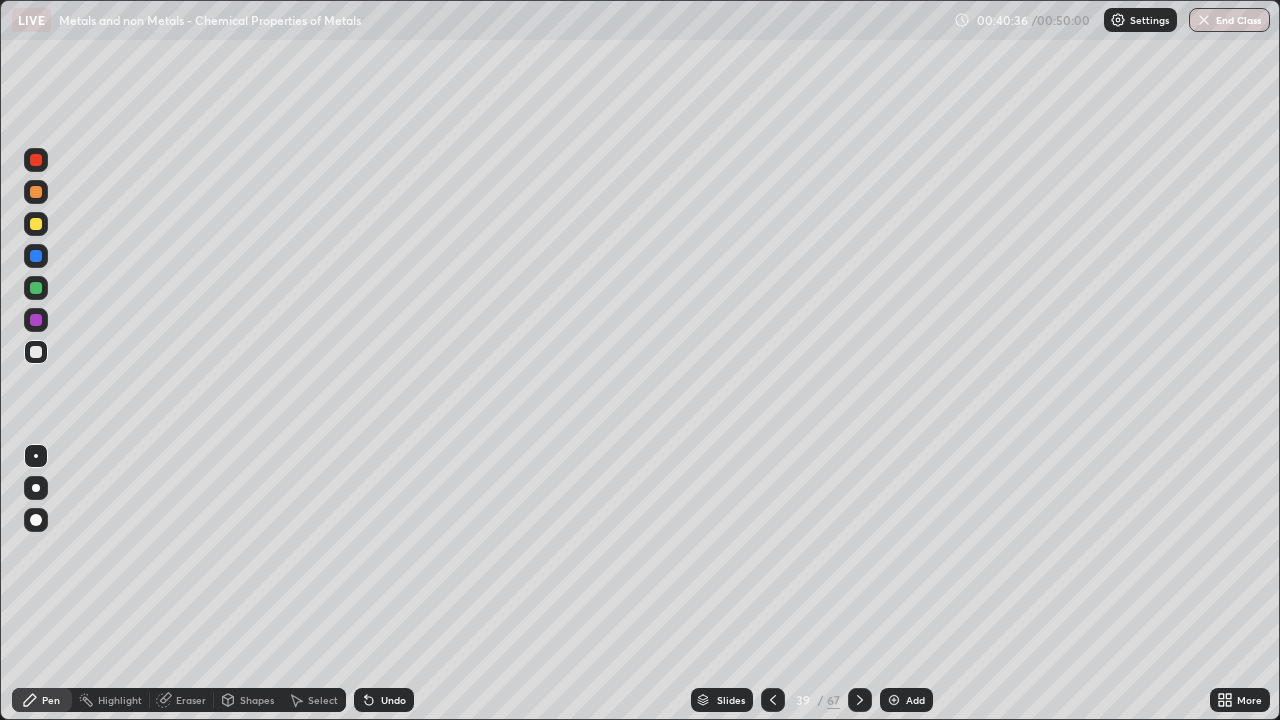 click 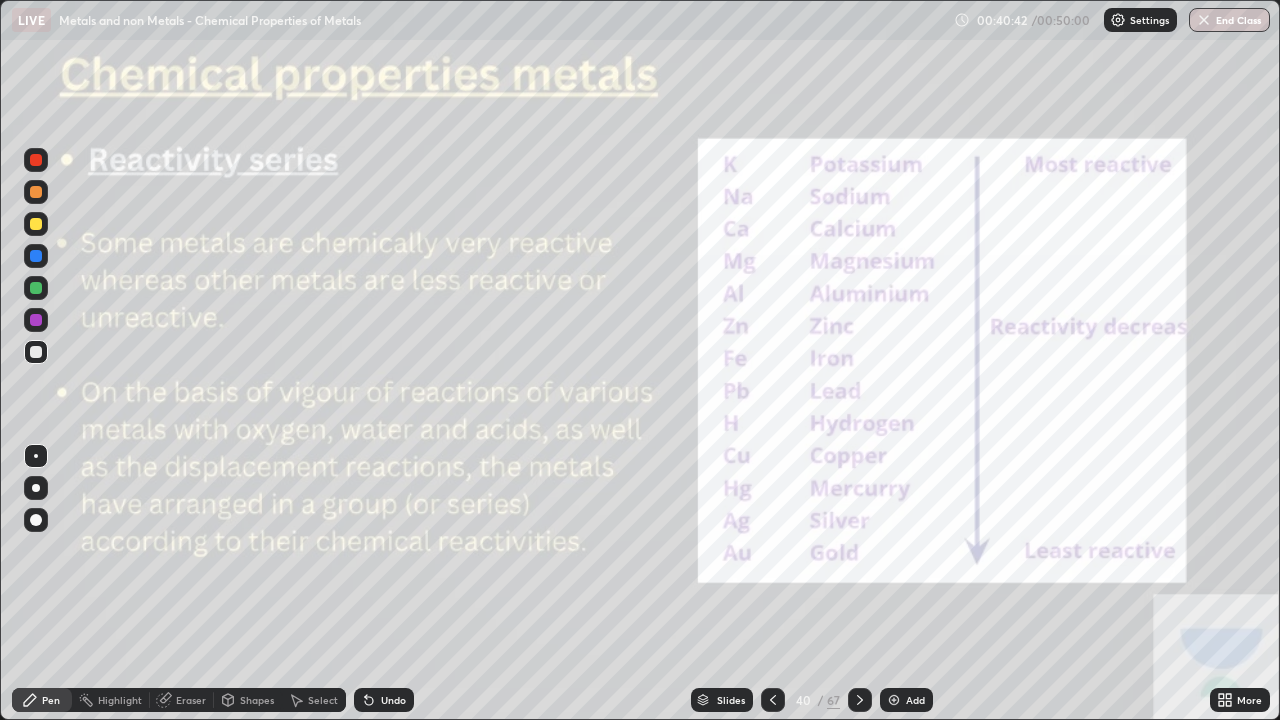 click on "Eraser" at bounding box center [191, 700] 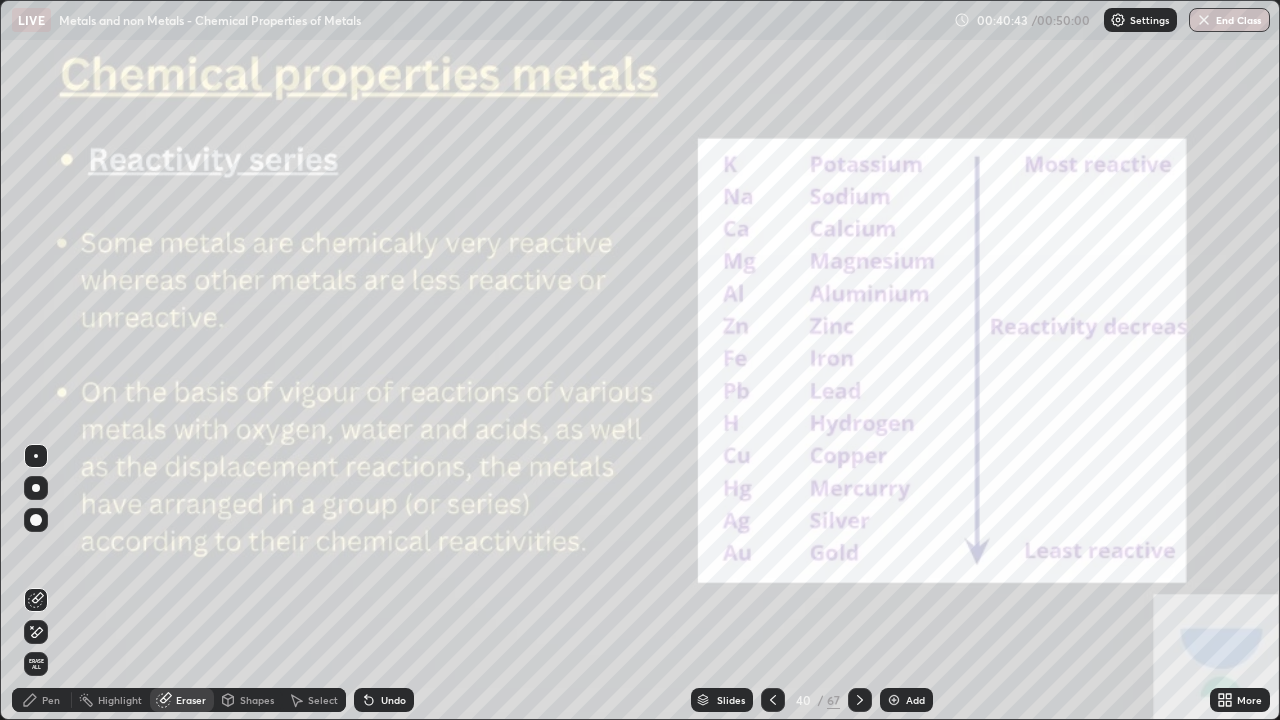 click on "Erase all" at bounding box center [36, 664] 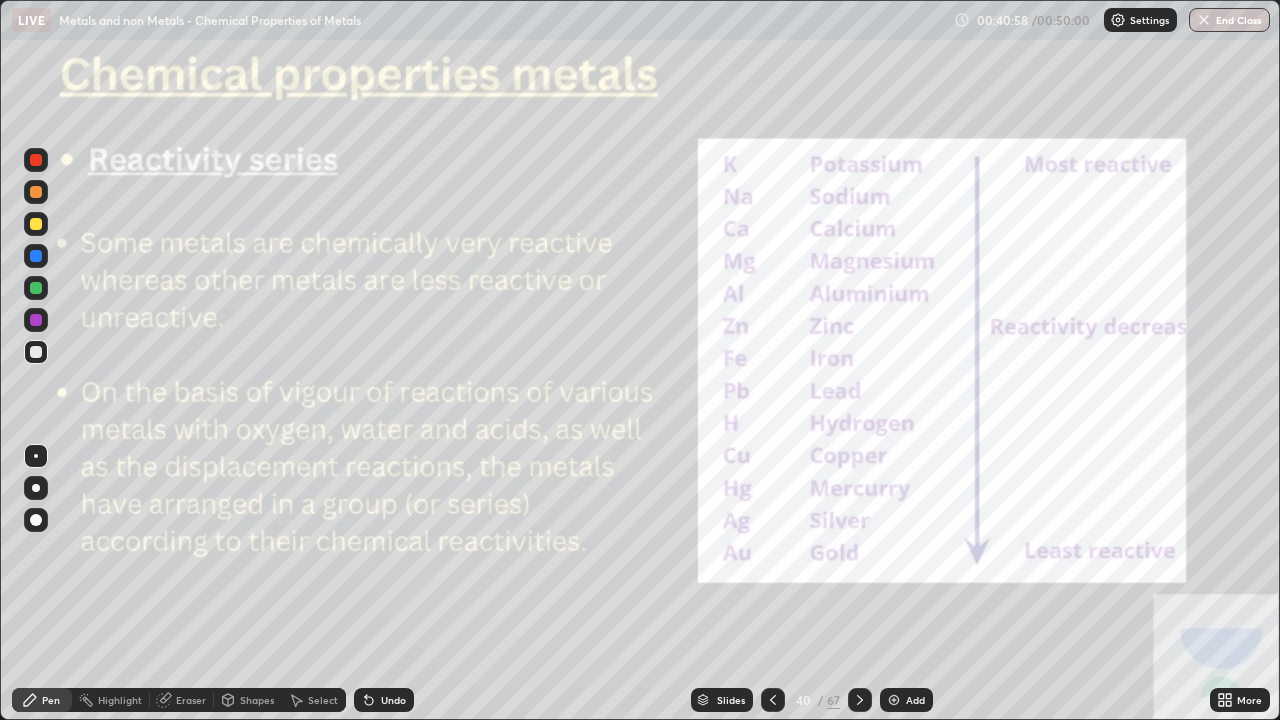 click at bounding box center [860, 700] 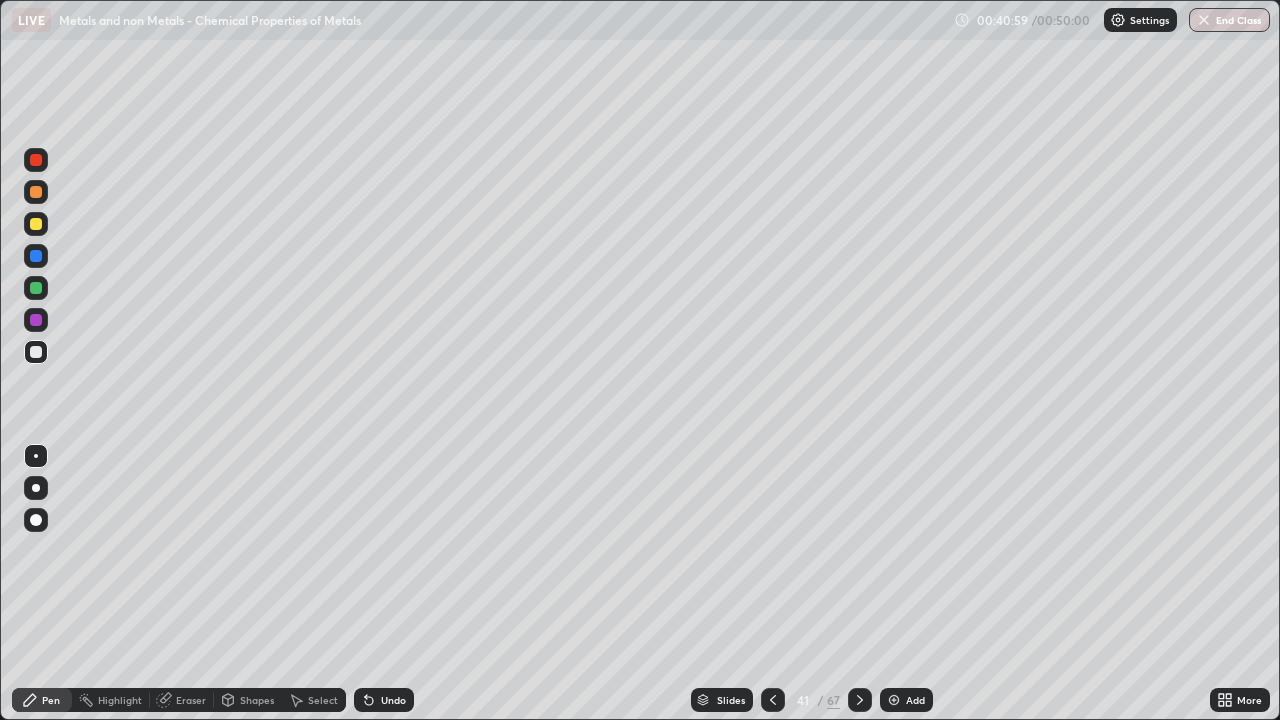 click 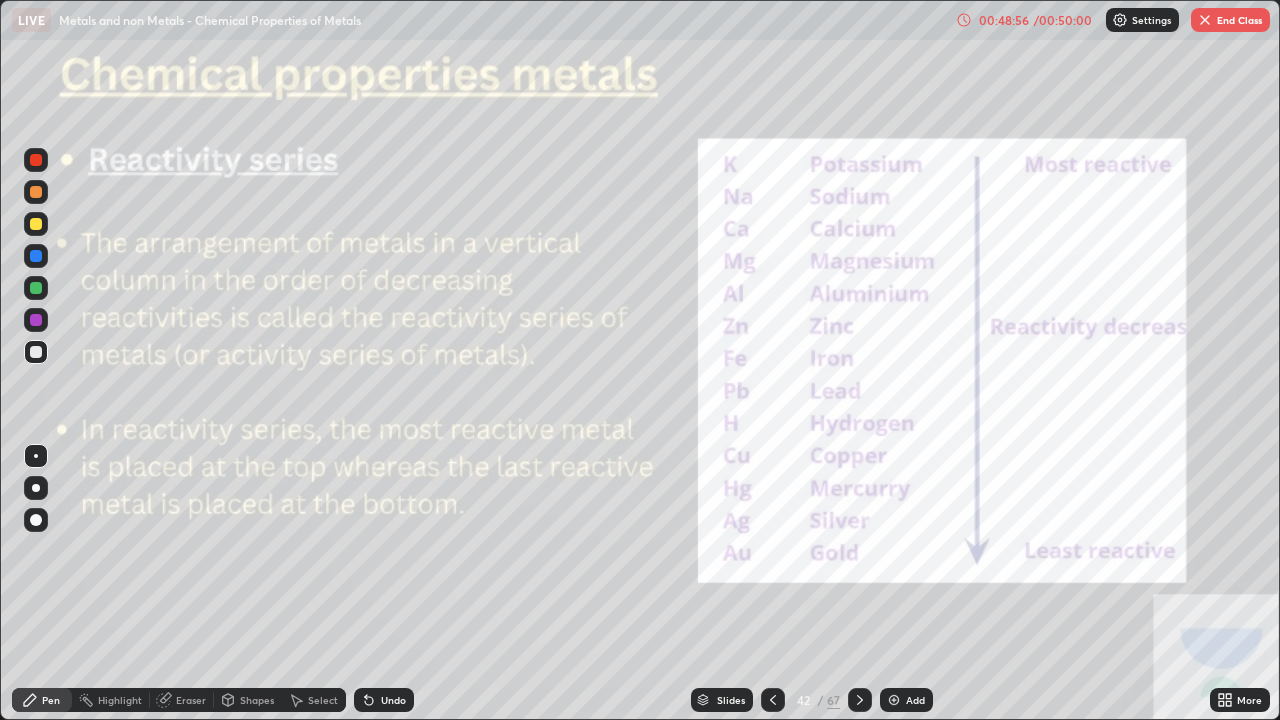click on "Add" at bounding box center [906, 700] 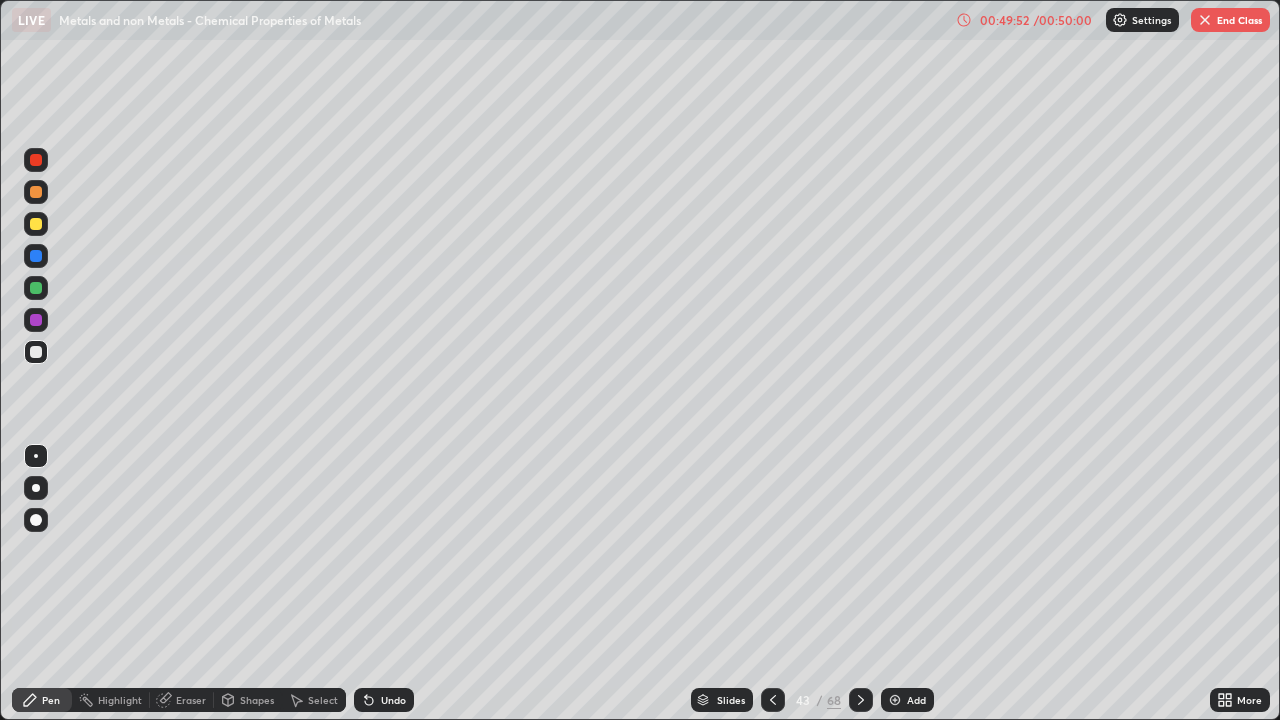 click on "End Class" at bounding box center [1230, 20] 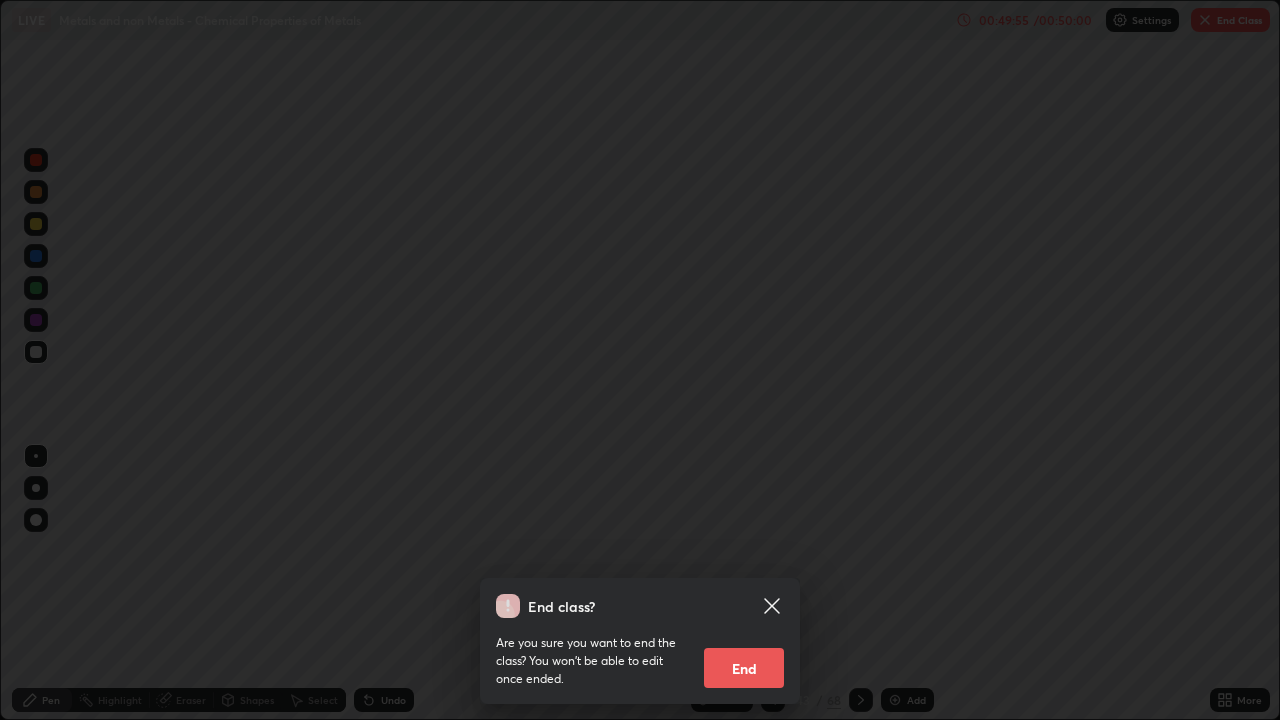 click on "End class? Are you sure you want to end the class? You won’t be able to edit once ended. End" at bounding box center (640, 360) 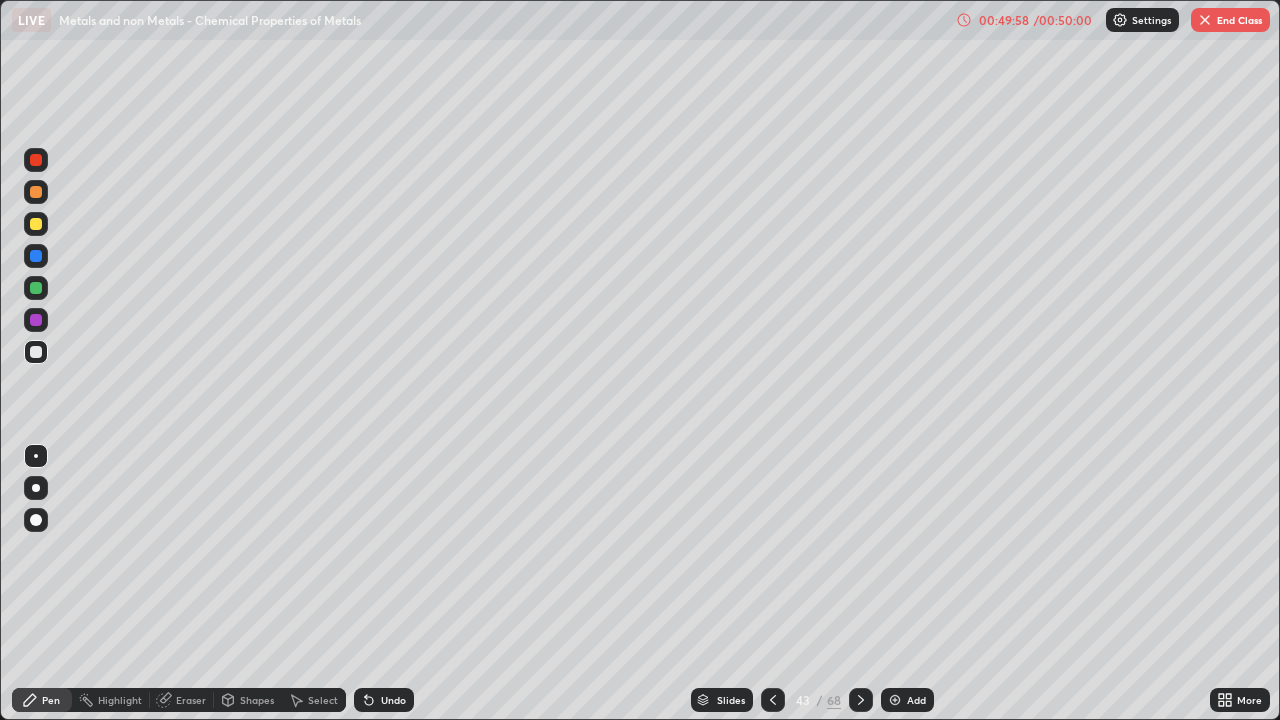 click on "End Class" at bounding box center (1230, 20) 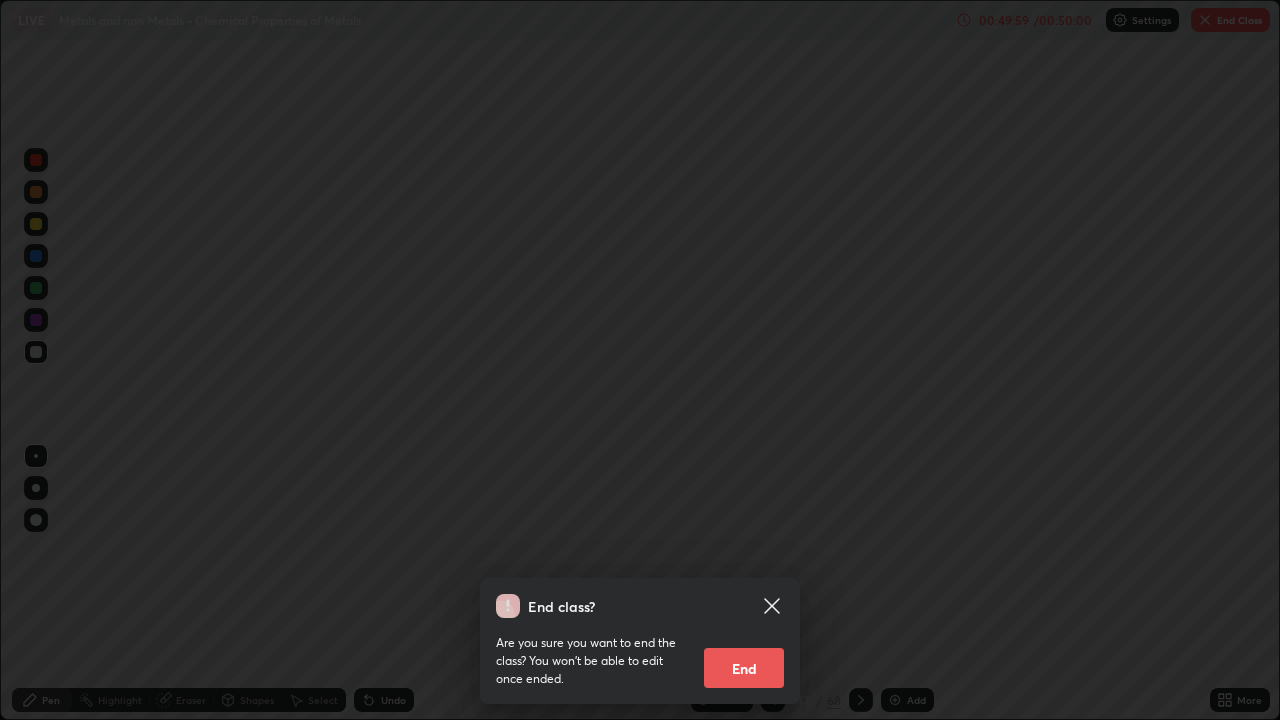 click on "End" at bounding box center [744, 668] 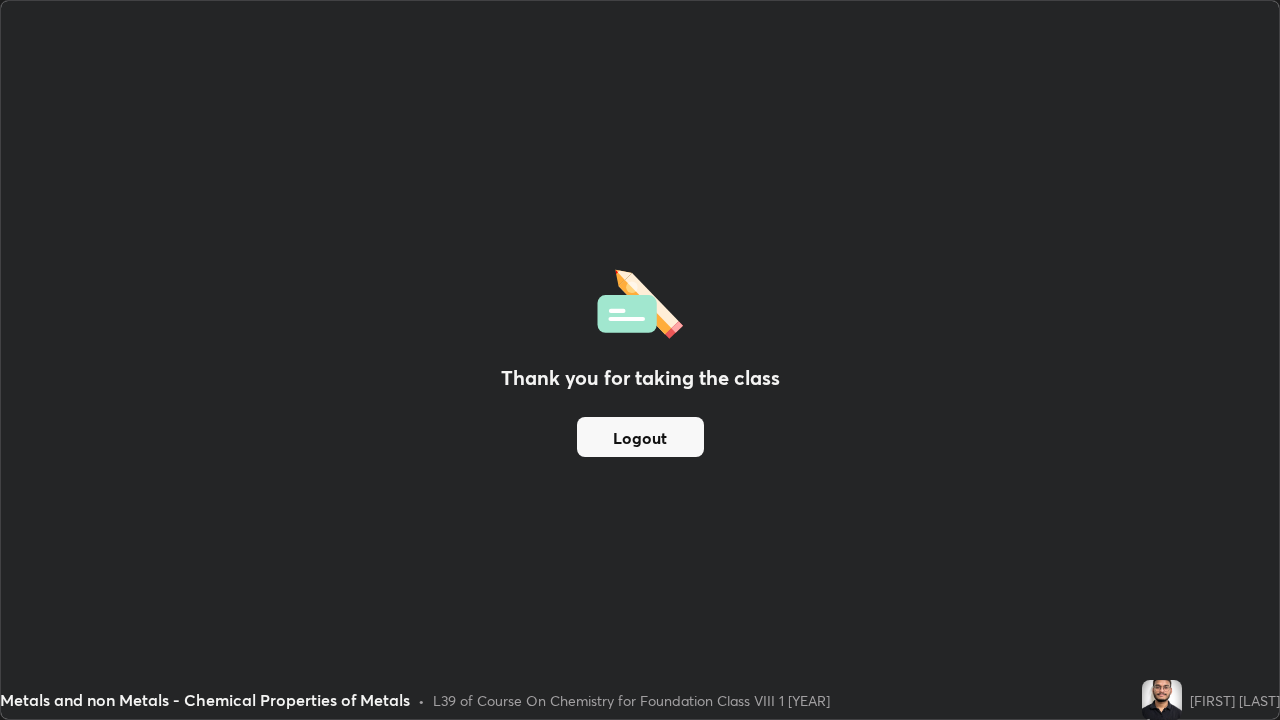 click on "Logout" at bounding box center [640, 437] 